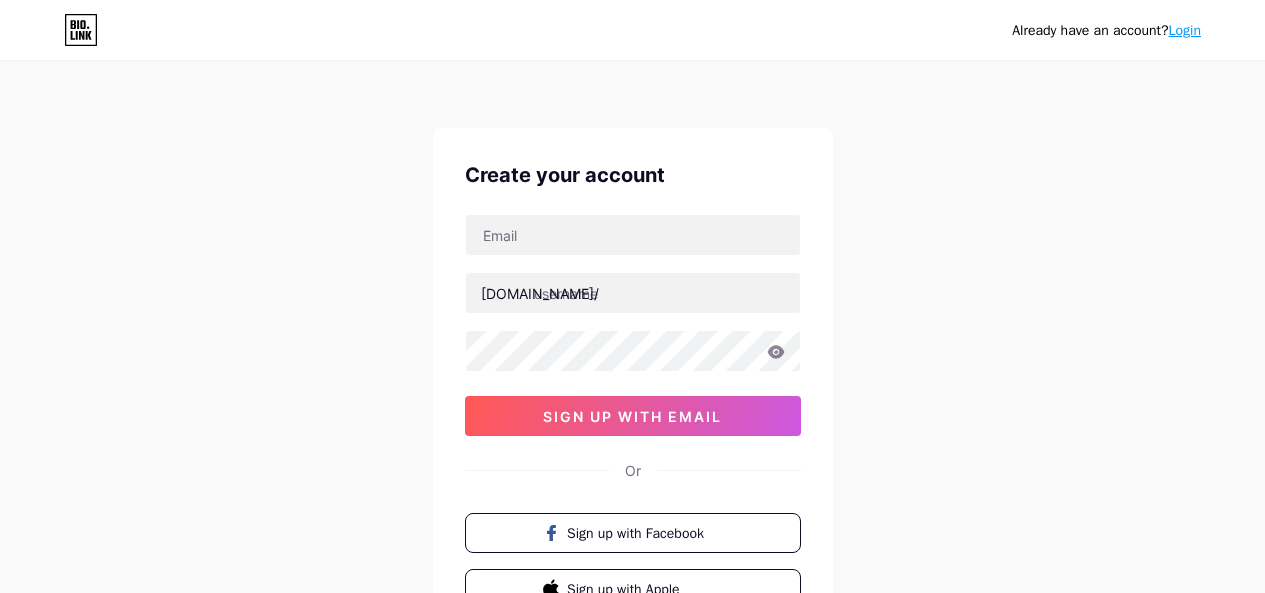 scroll, scrollTop: 0, scrollLeft: 0, axis: both 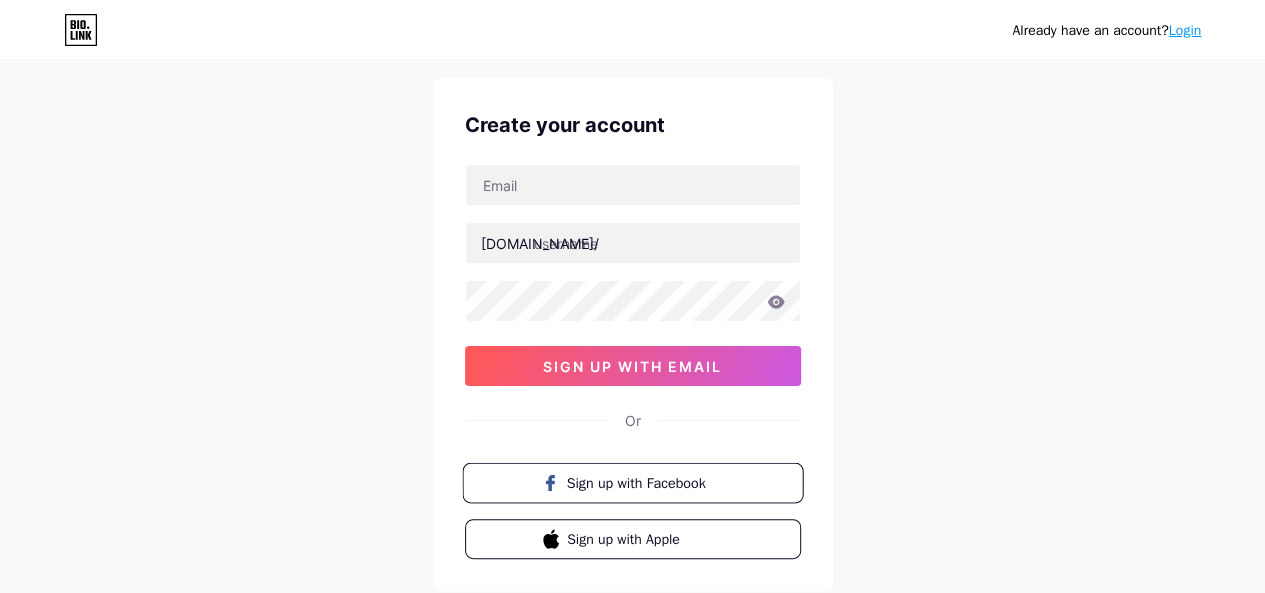 click on "Sign up with Facebook" at bounding box center (644, 482) 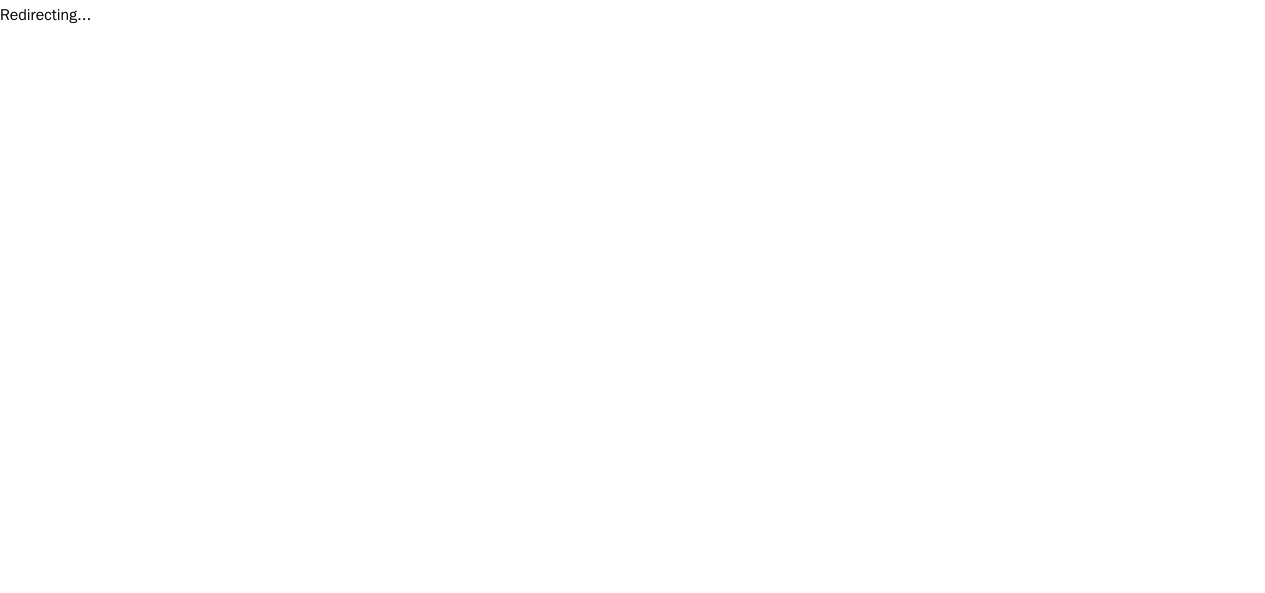 scroll, scrollTop: 0, scrollLeft: 0, axis: both 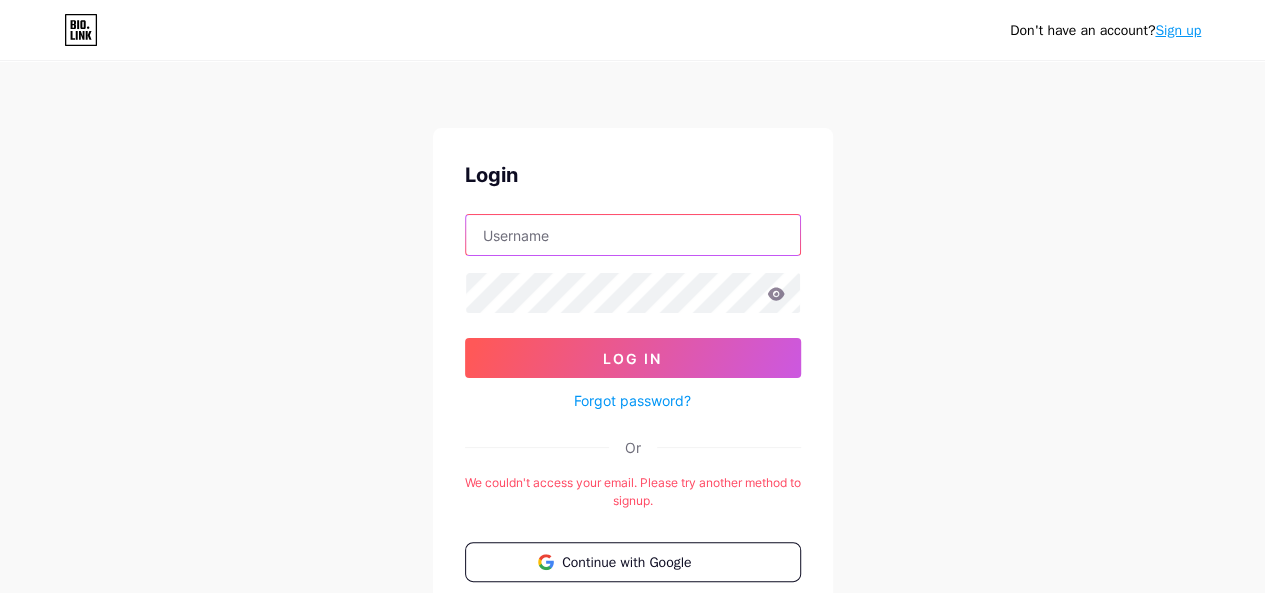 click at bounding box center (633, 235) 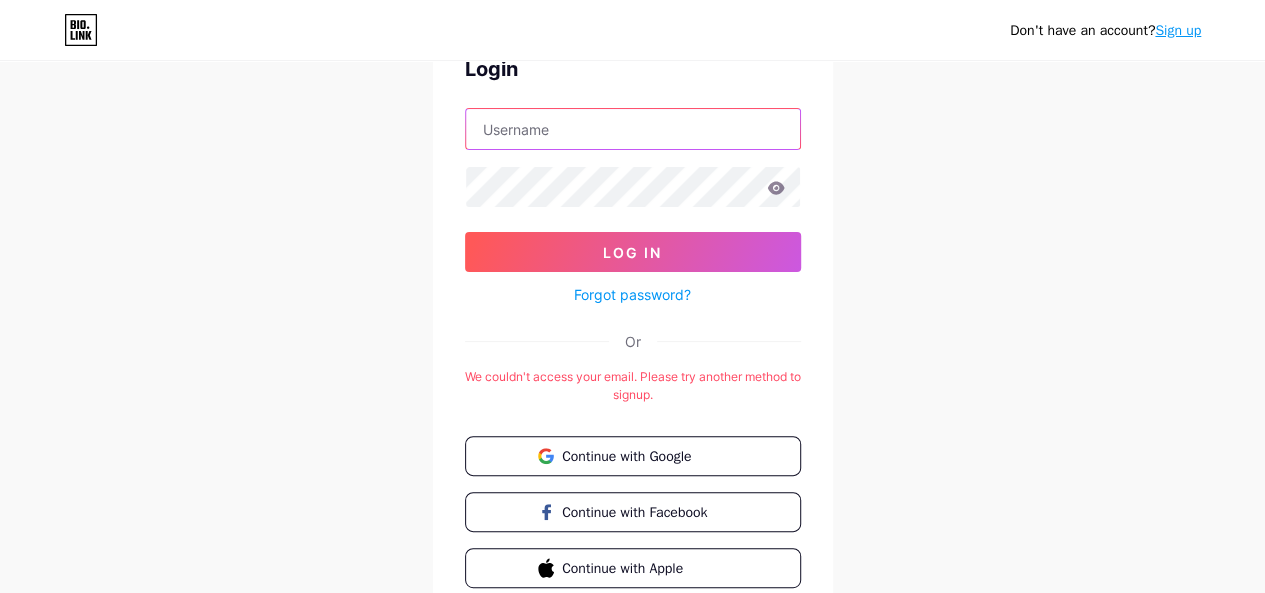 scroll, scrollTop: 0, scrollLeft: 0, axis: both 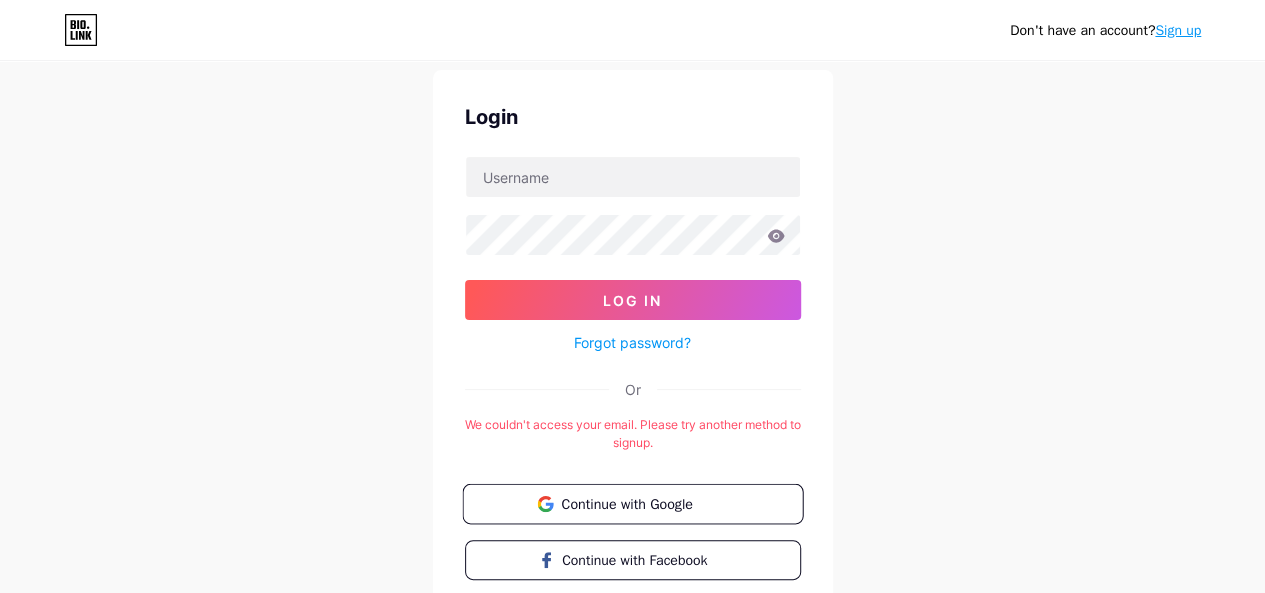 click on "Continue with Google" at bounding box center [644, 503] 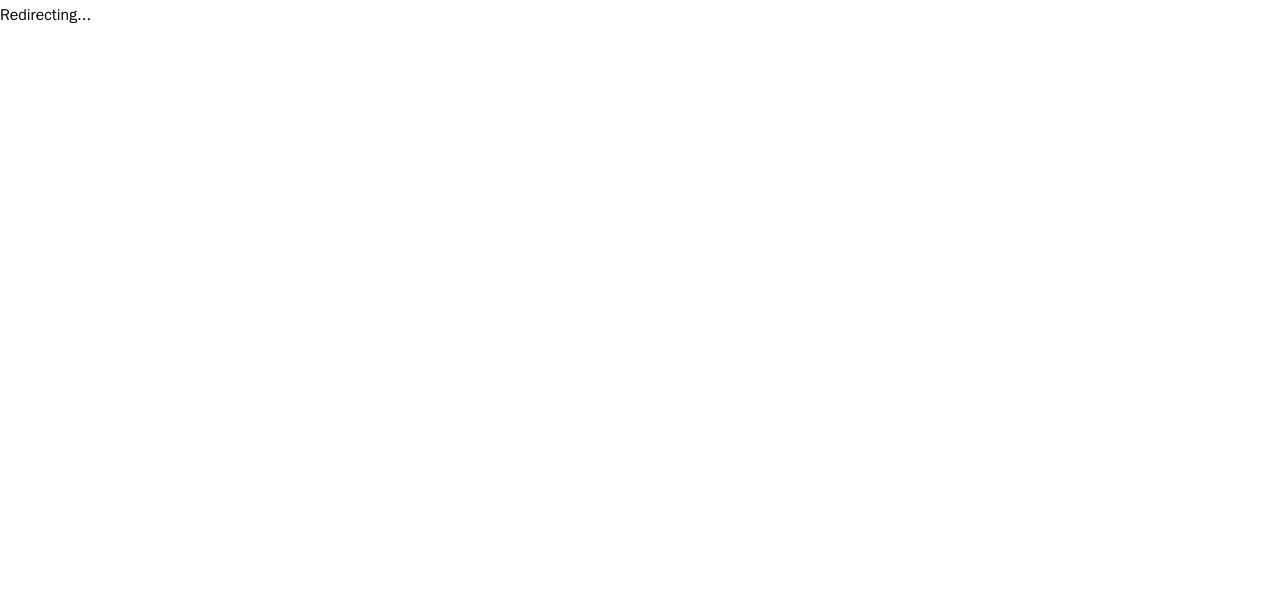 scroll, scrollTop: 0, scrollLeft: 0, axis: both 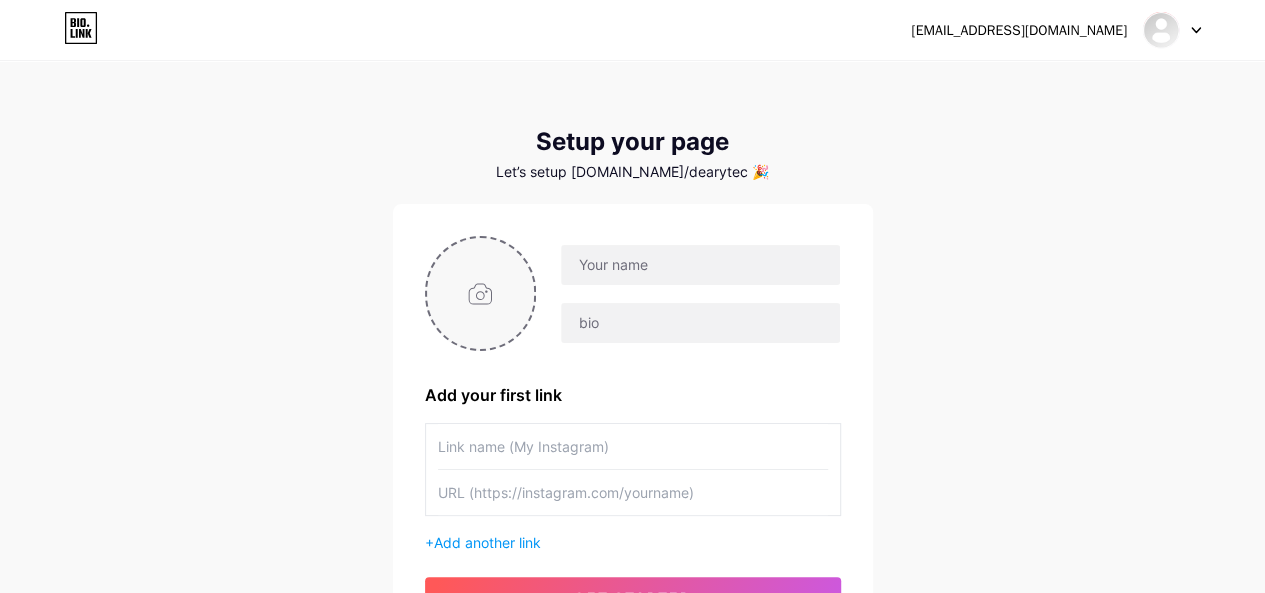 click at bounding box center [481, 293] 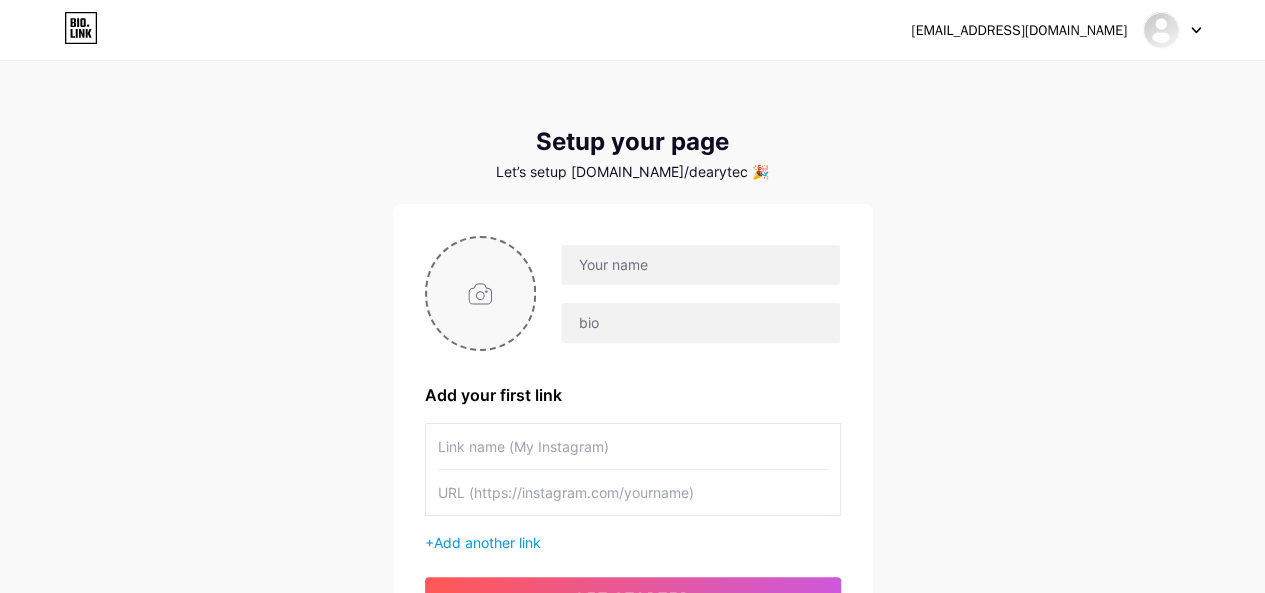 type on "C:\fakepath\Azuka.jfif" 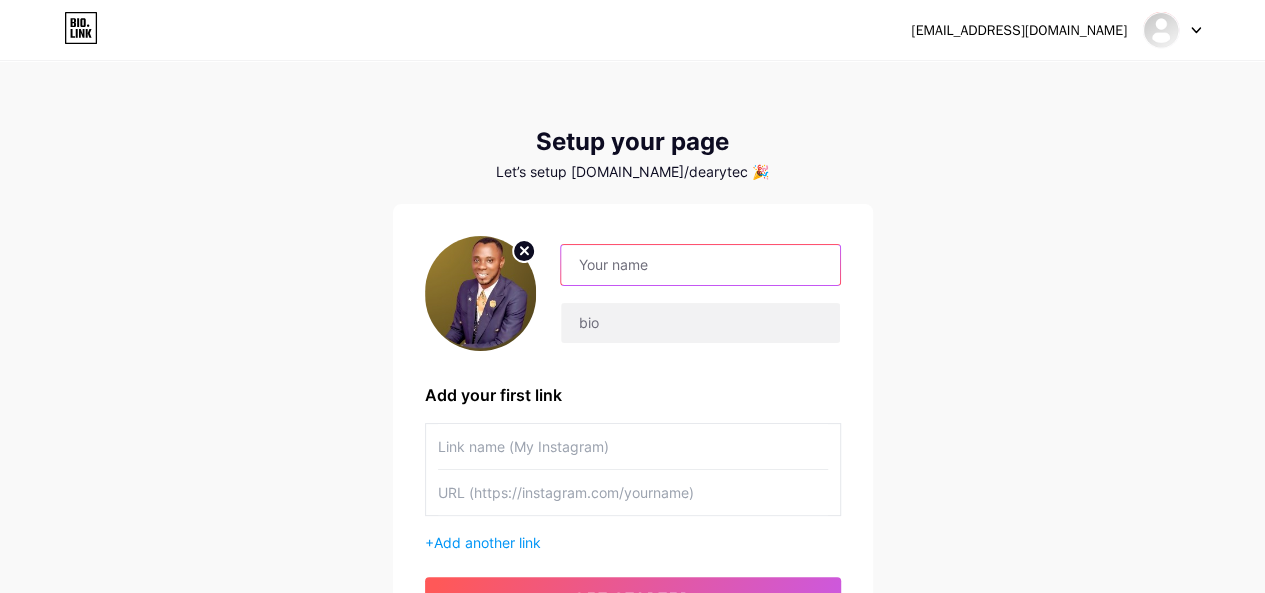 click at bounding box center (700, 265) 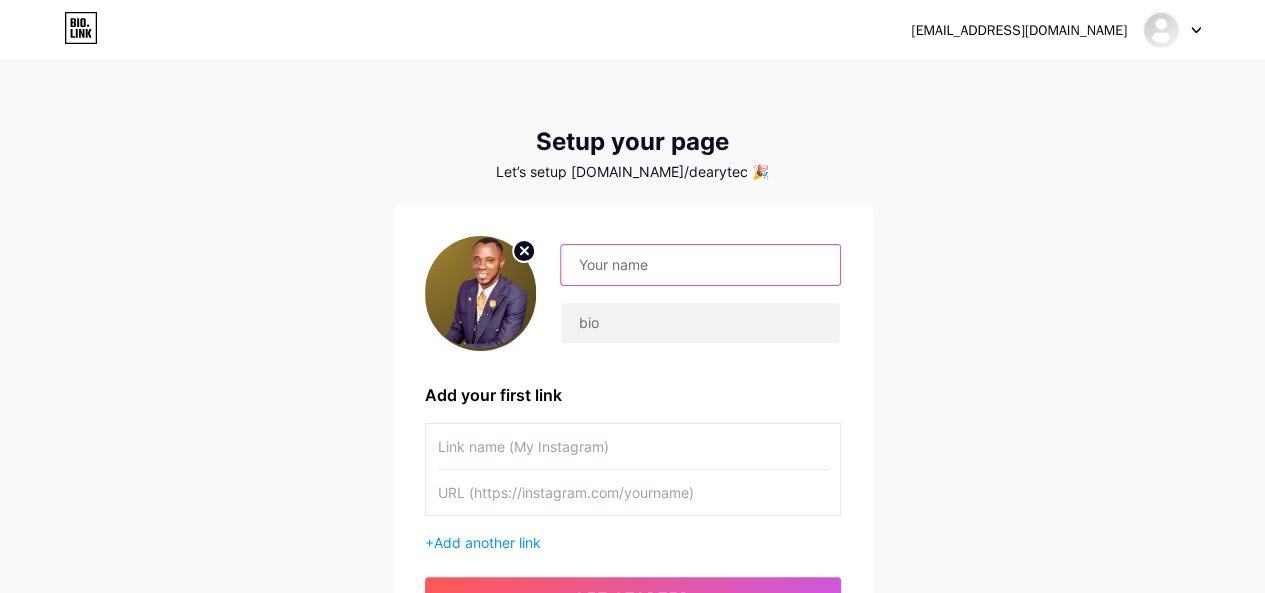 click at bounding box center [700, 265] 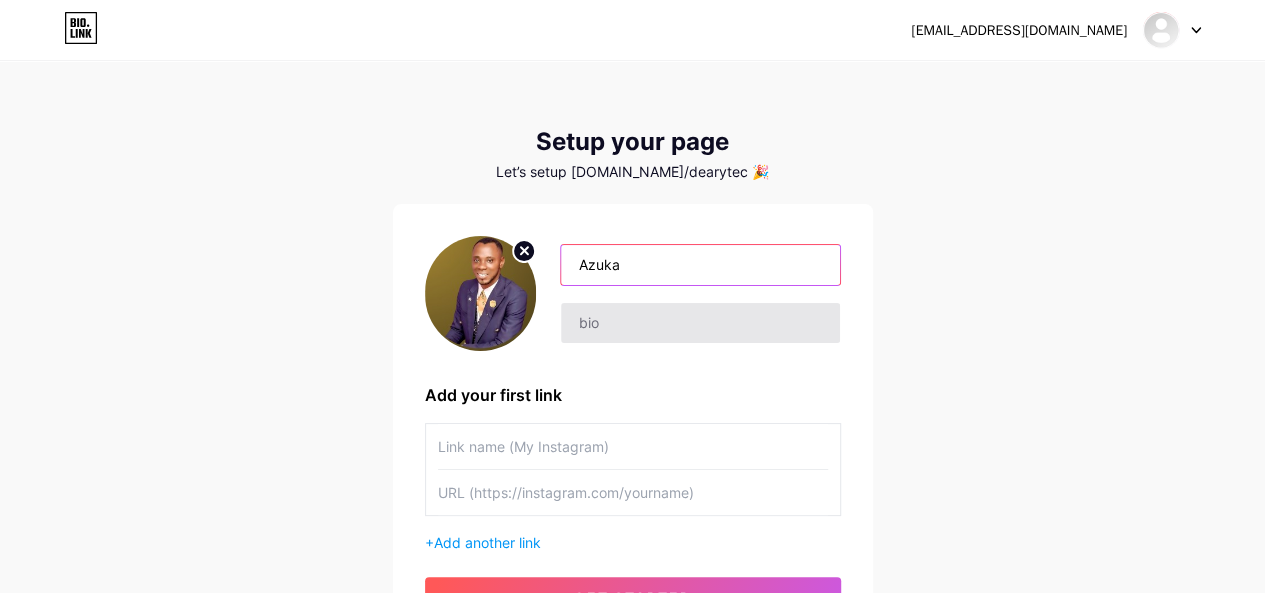 type on "Azuka" 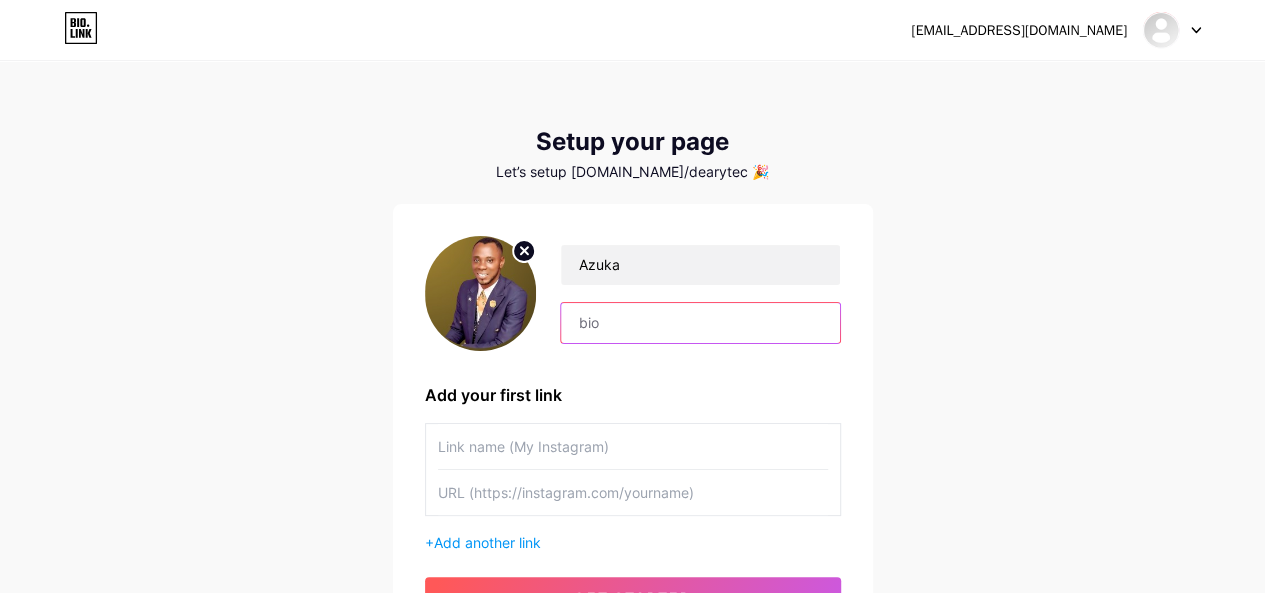 click at bounding box center [700, 323] 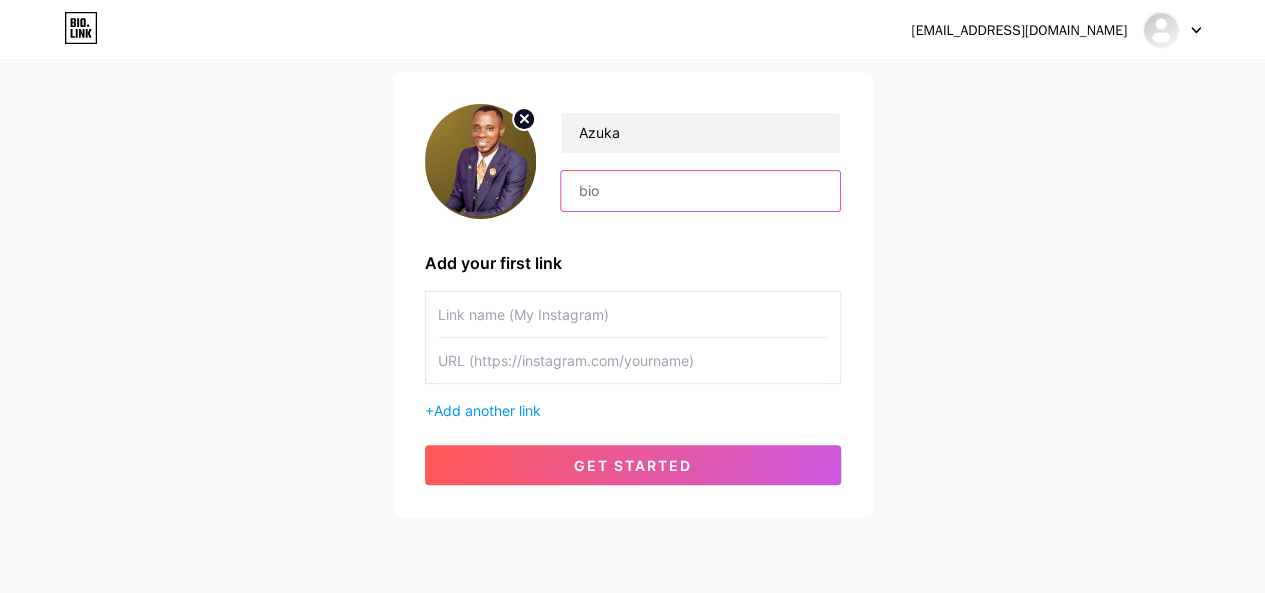 scroll, scrollTop: 136, scrollLeft: 0, axis: vertical 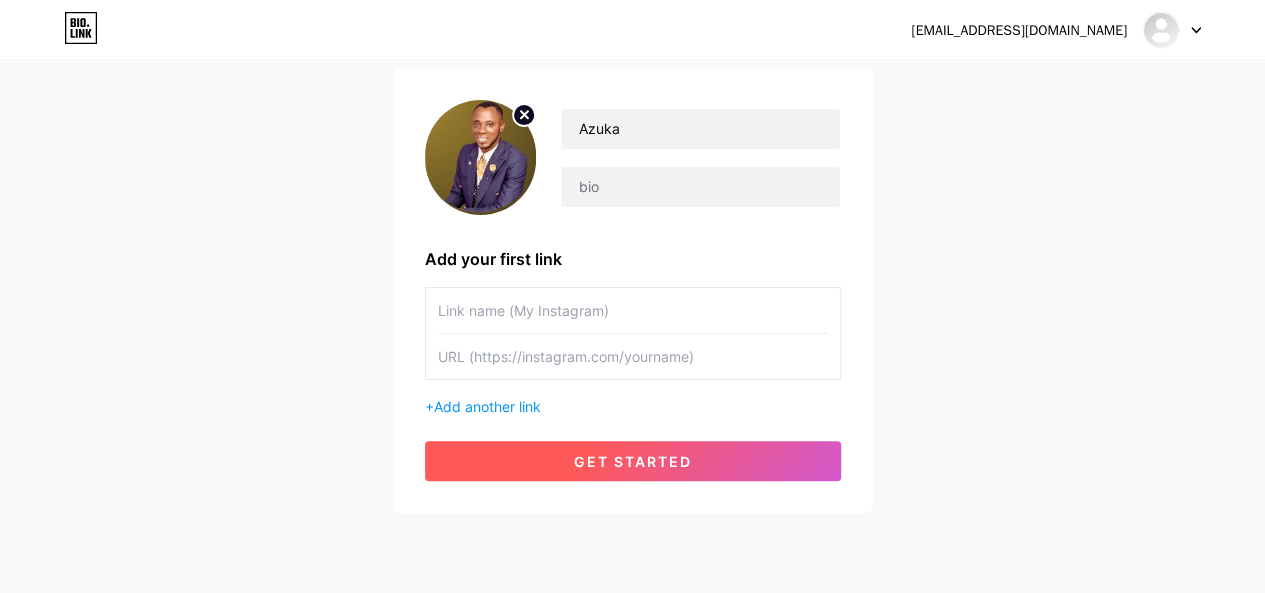 click on "get started" at bounding box center [633, 461] 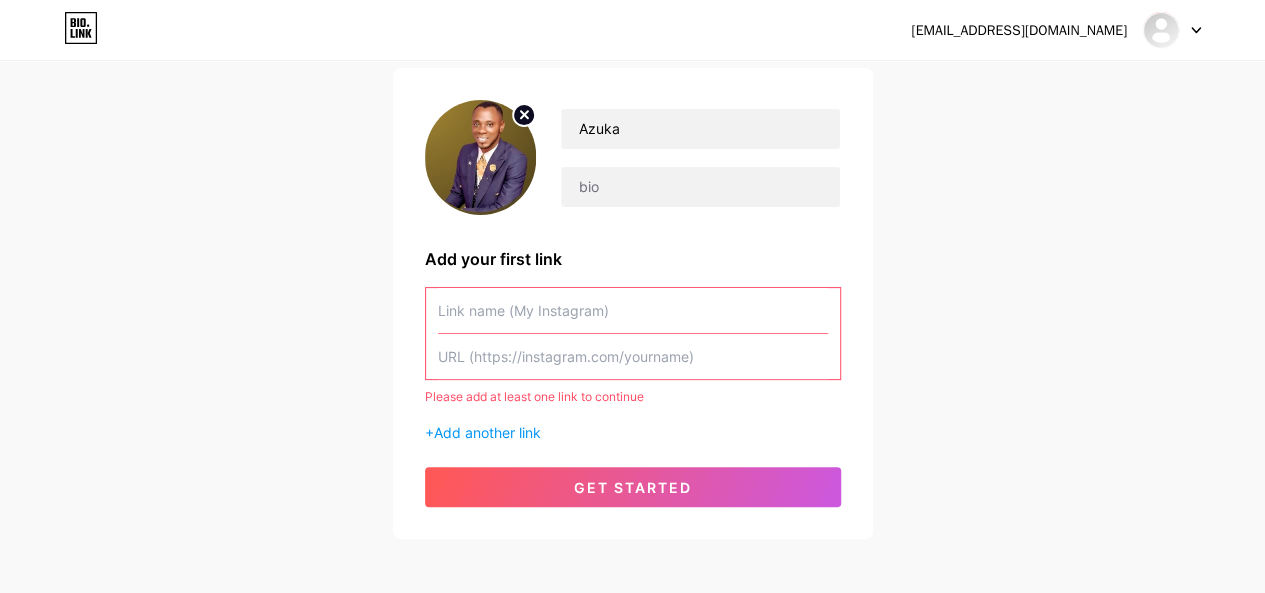 click at bounding box center (633, 310) 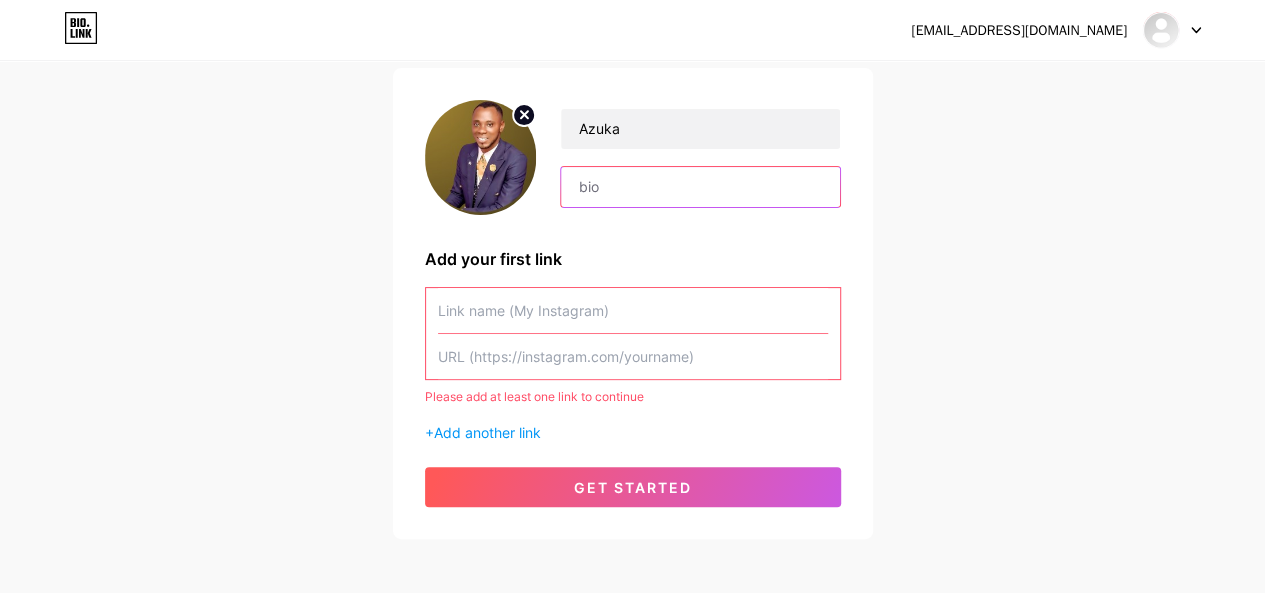 click at bounding box center [700, 187] 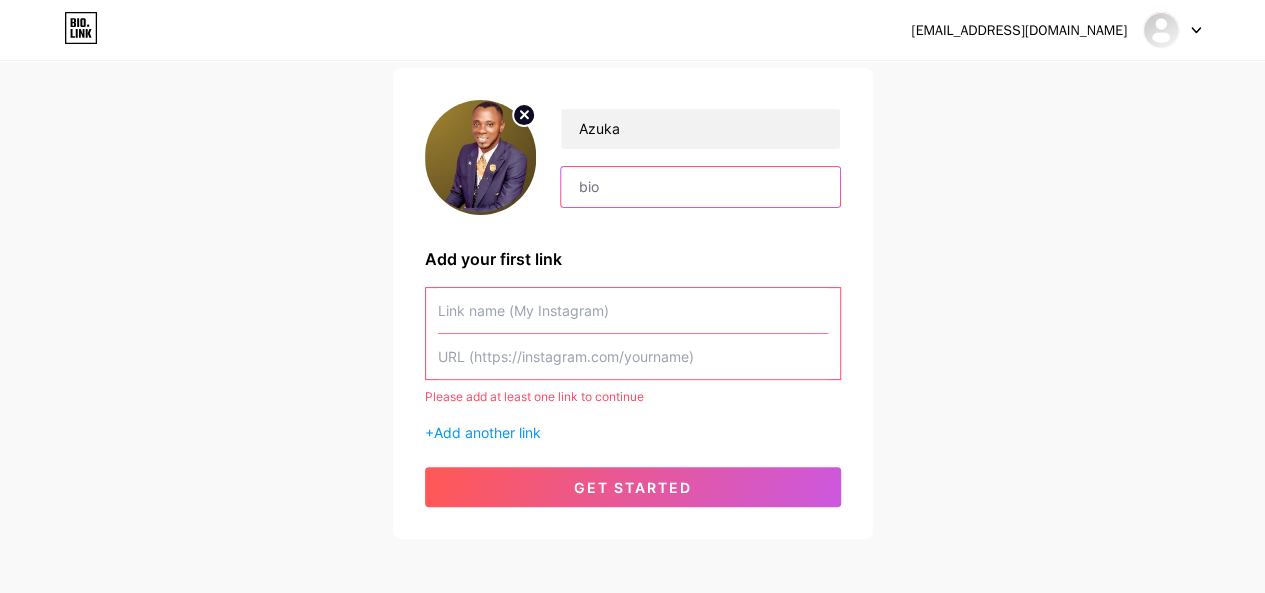 paste on "💼 Workforce Health | 💊 Smart HMO Tips 📉 Cut medical costs | 💪 Boost productivity 👨🏽‍⚕️ Real help for HRs & employers in 🇳🇬 📥 Free HMO Audit" 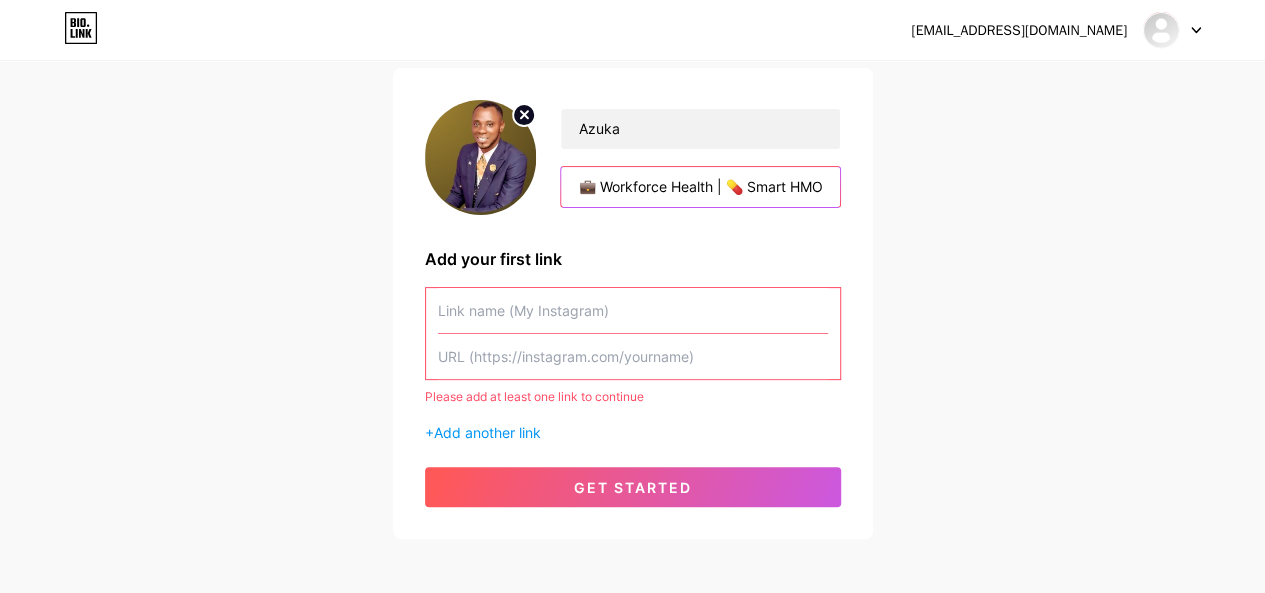 scroll, scrollTop: 0, scrollLeft: 729, axis: horizontal 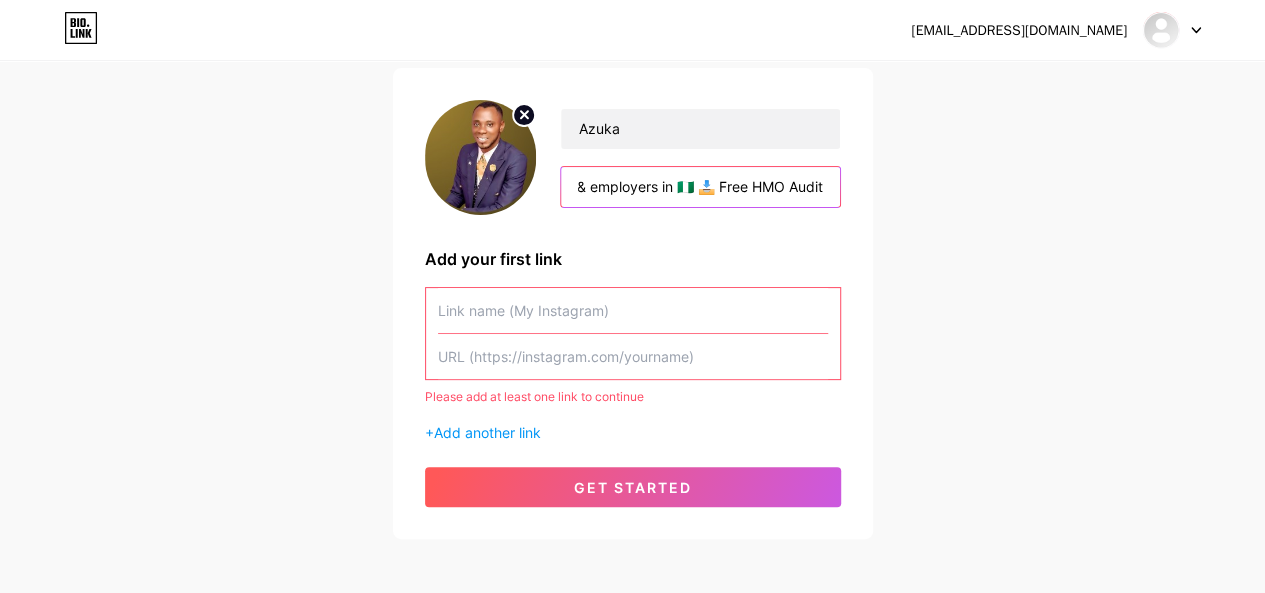 type on "💼 Workforce Health | 💊 Smart HMO Tips 📉 Cut medical costs | 💪 Boost productivity 👨🏽‍⚕️ Real help for HRs & employers in 🇳🇬 📥 Free HMO Audit" 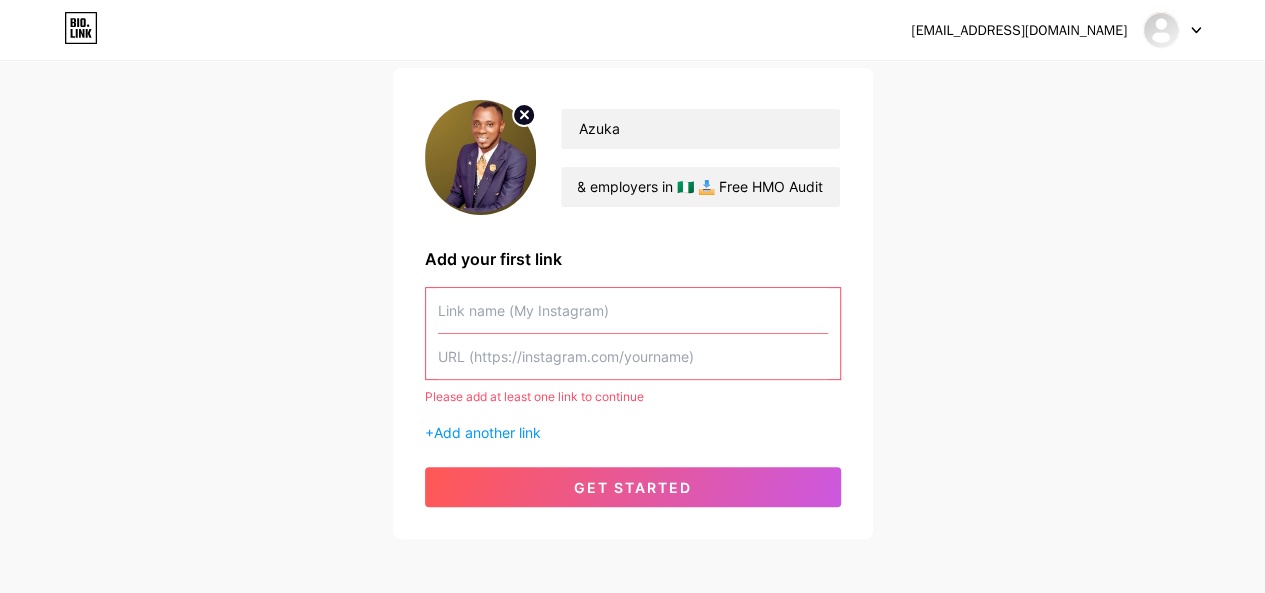 scroll, scrollTop: 0, scrollLeft: 0, axis: both 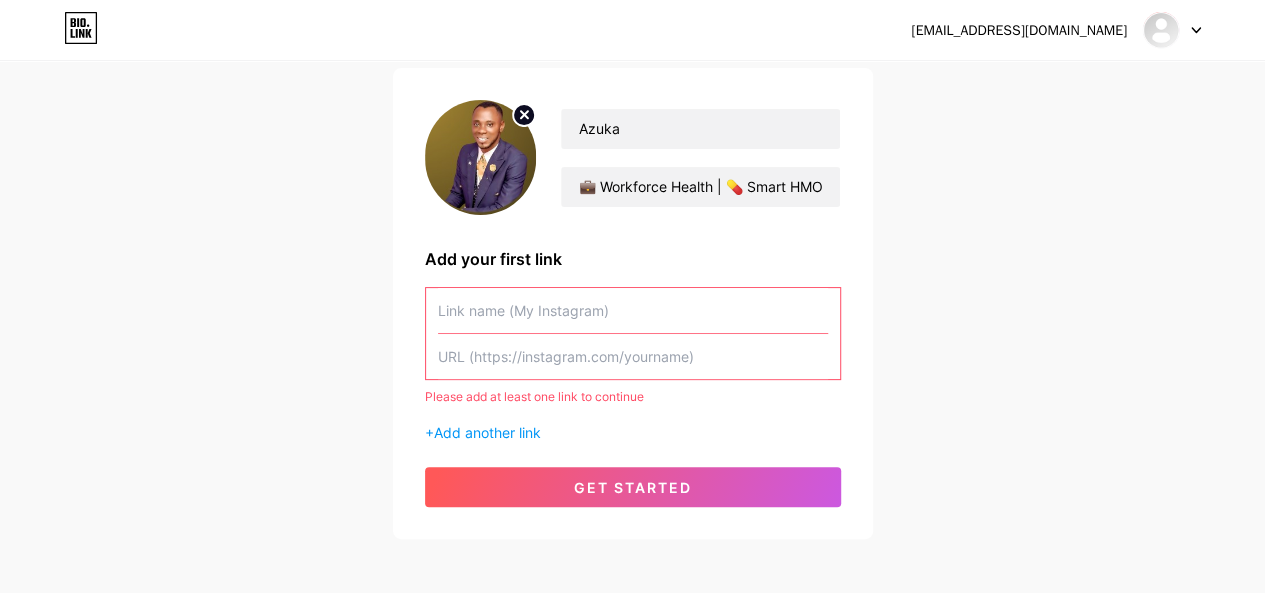 click at bounding box center [633, 310] 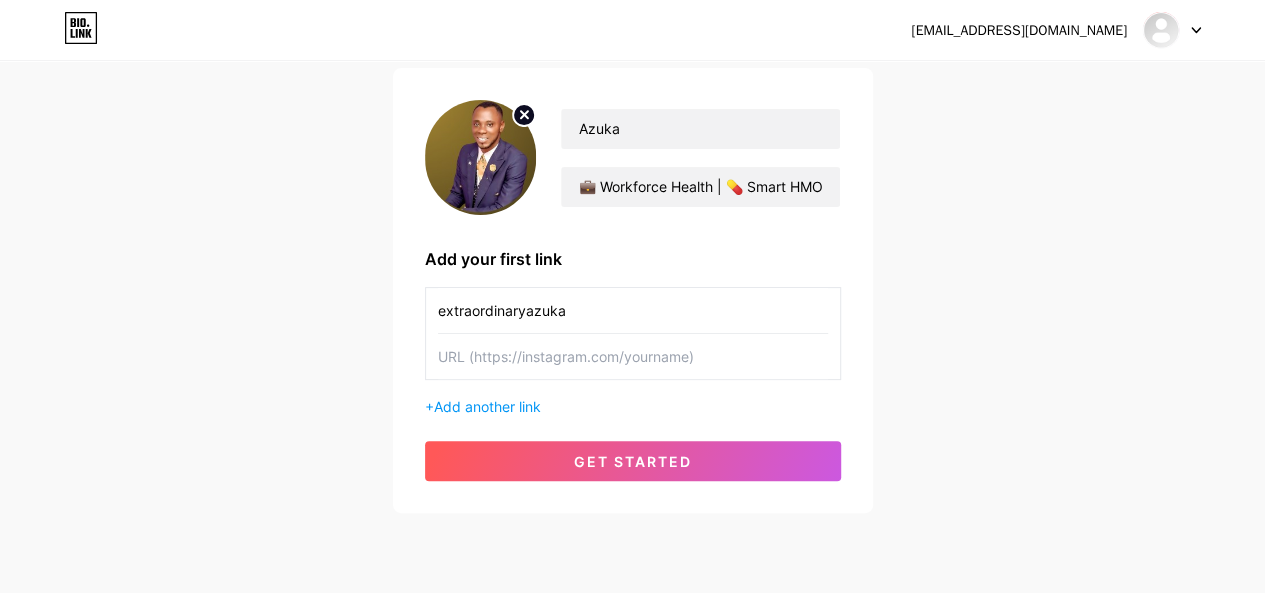 type on "extraordinaryazuka" 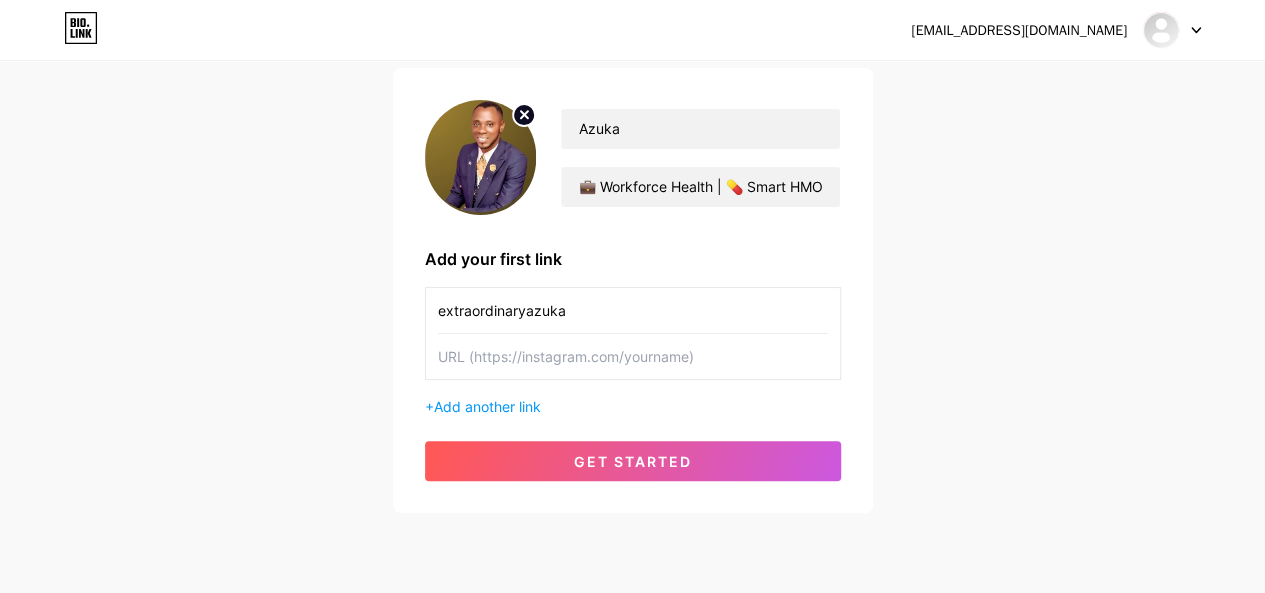 paste on "https://www.instagram.com/" 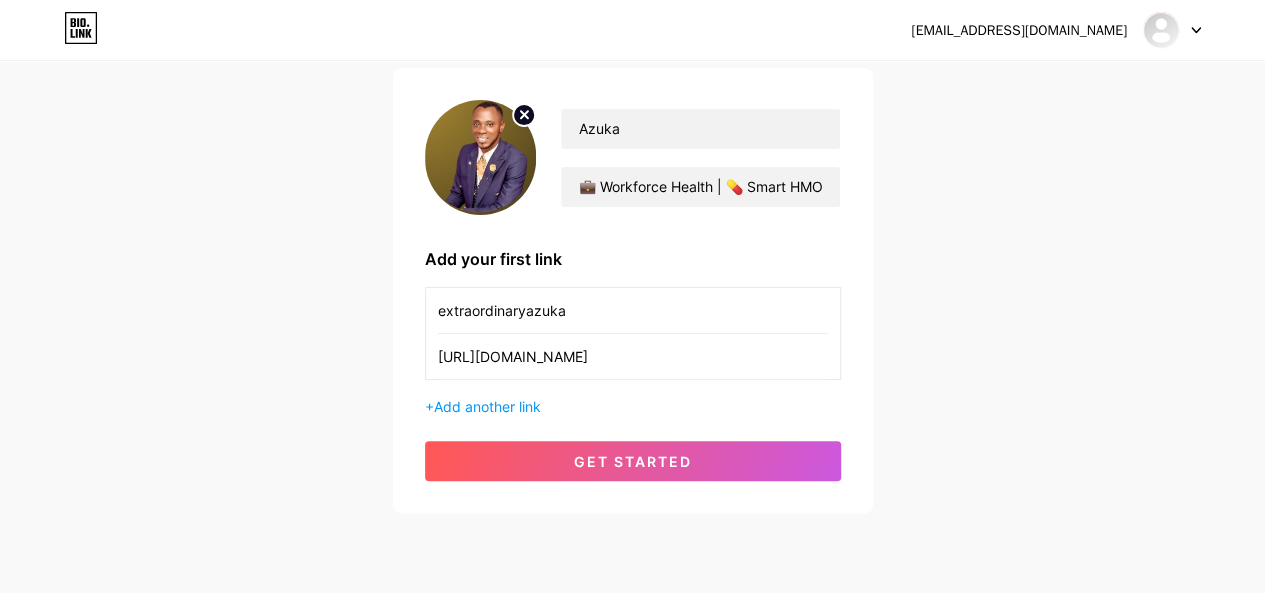 paste on "extraordinaryazuka" 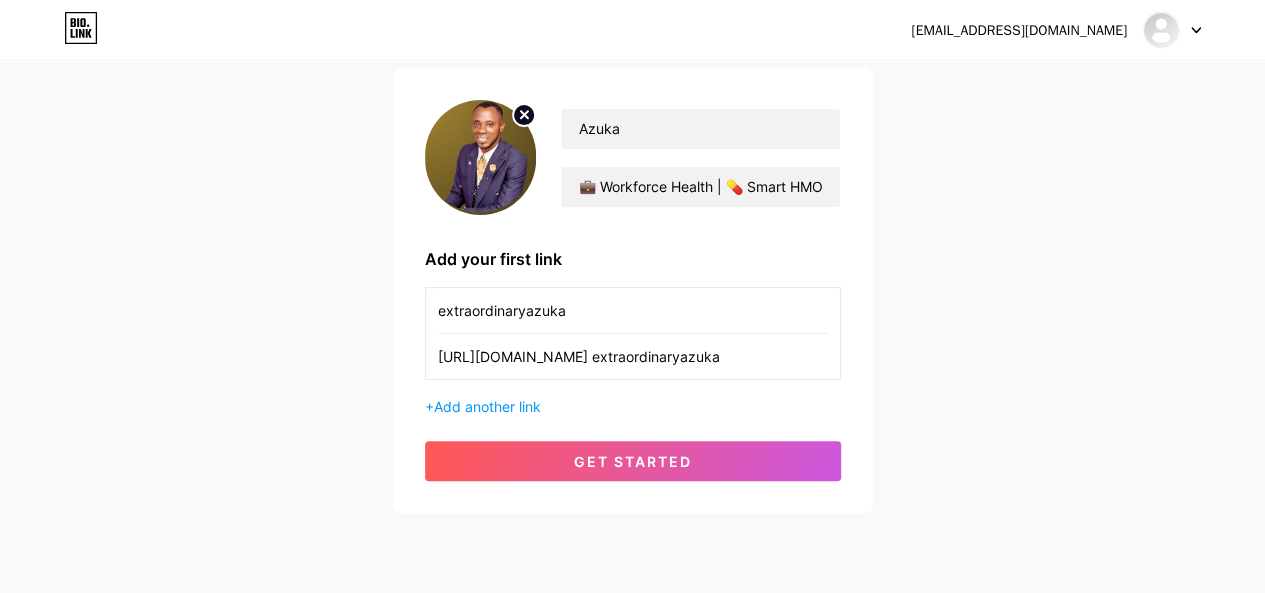 click on "https://www.instagram.com/ extraordinaryazuka" at bounding box center (633, 356) 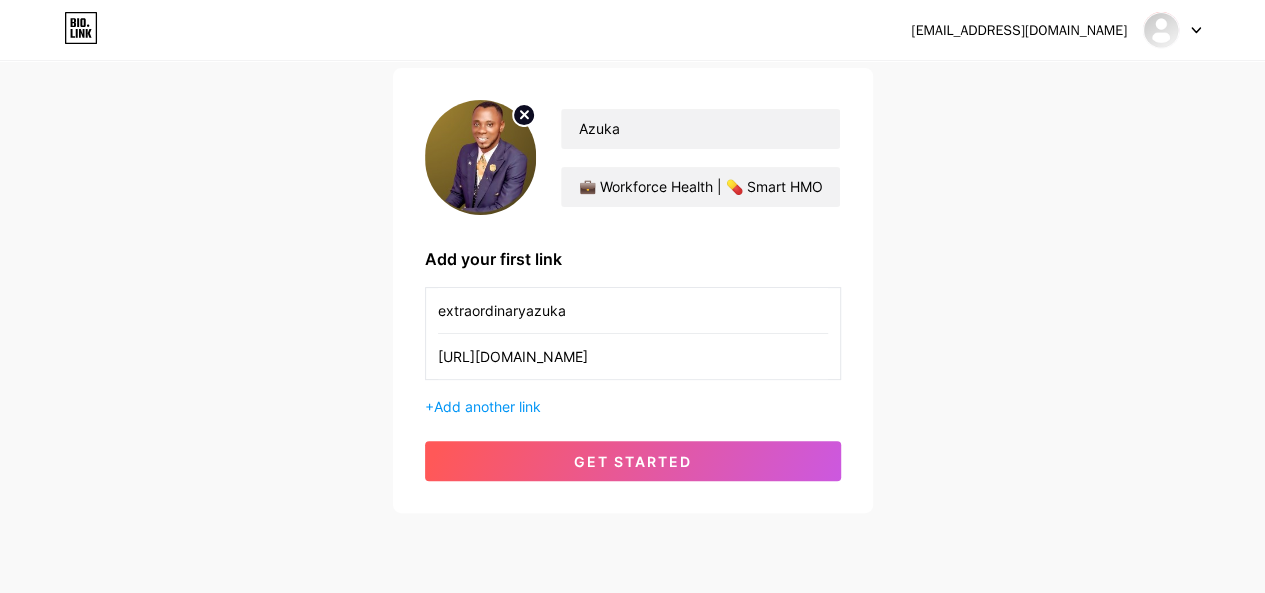click on "https://www.instagram.com/extraordinaryazuka" at bounding box center [633, 356] 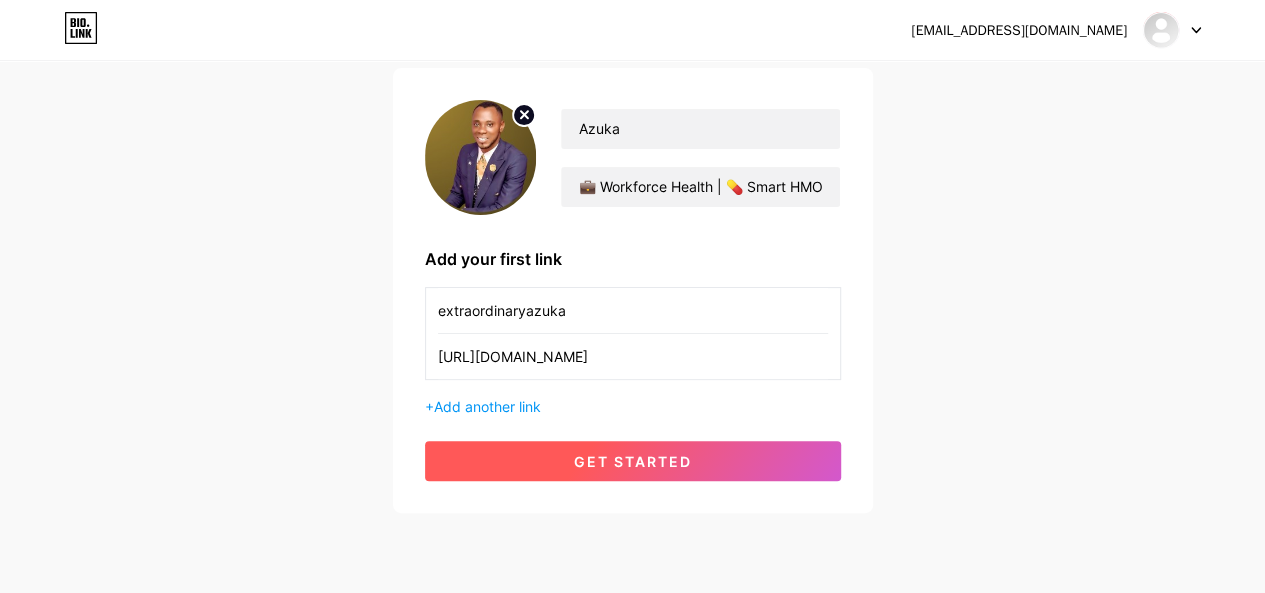 type on "https://www.instagram.com/extraordinaryazuka" 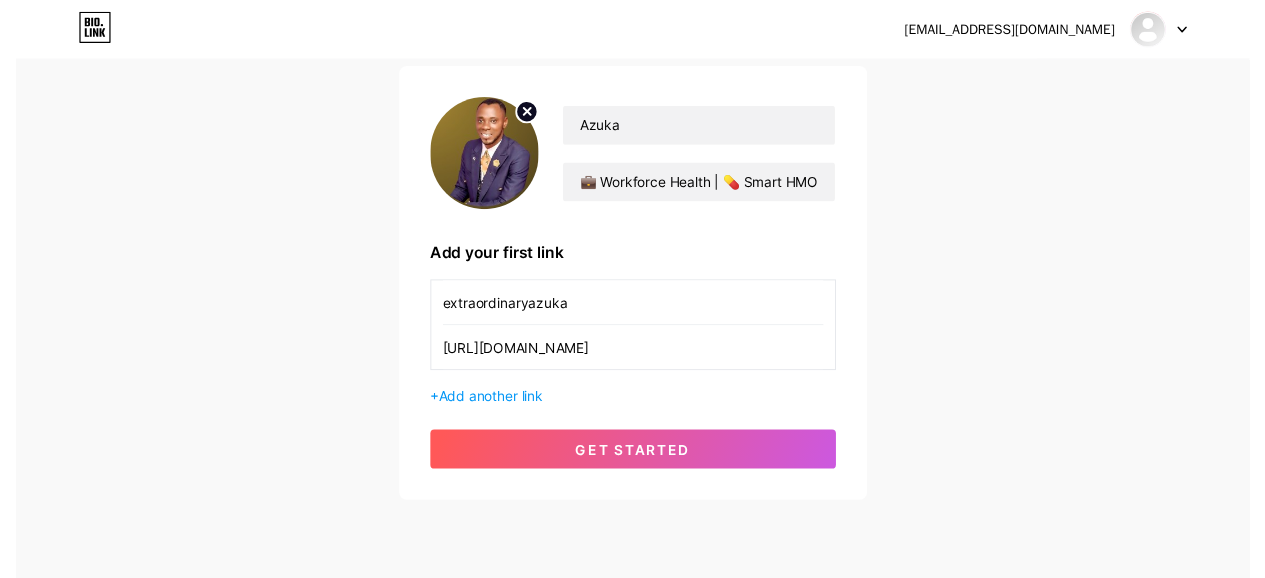 scroll, scrollTop: 0, scrollLeft: 0, axis: both 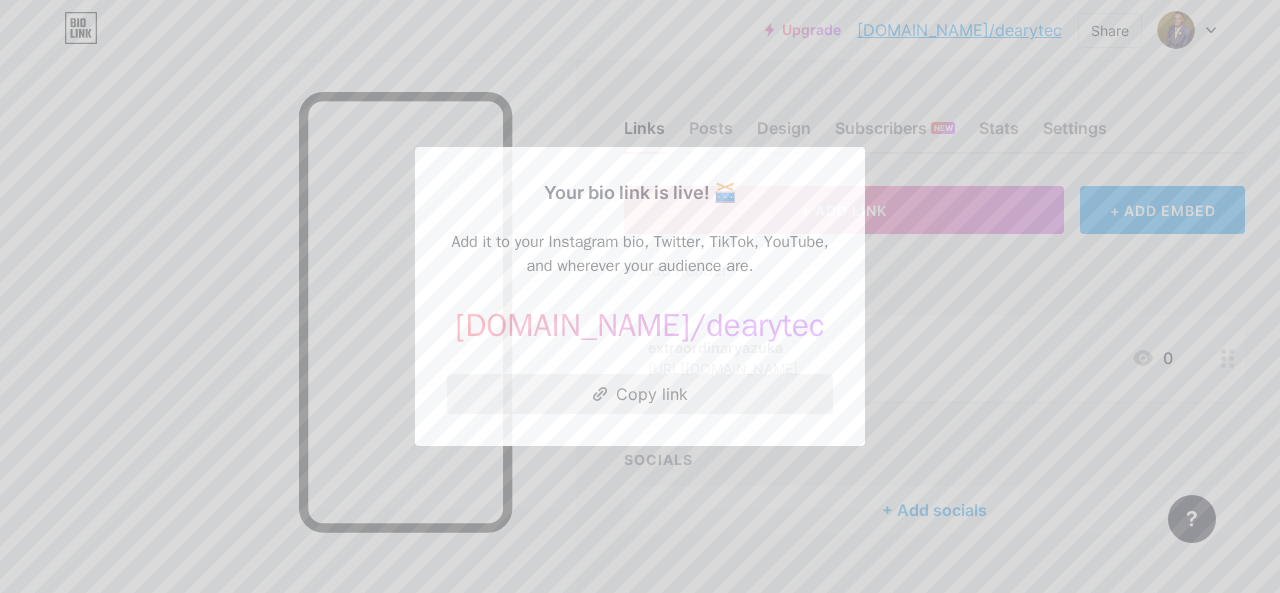 click on "Copy link" at bounding box center (640, 394) 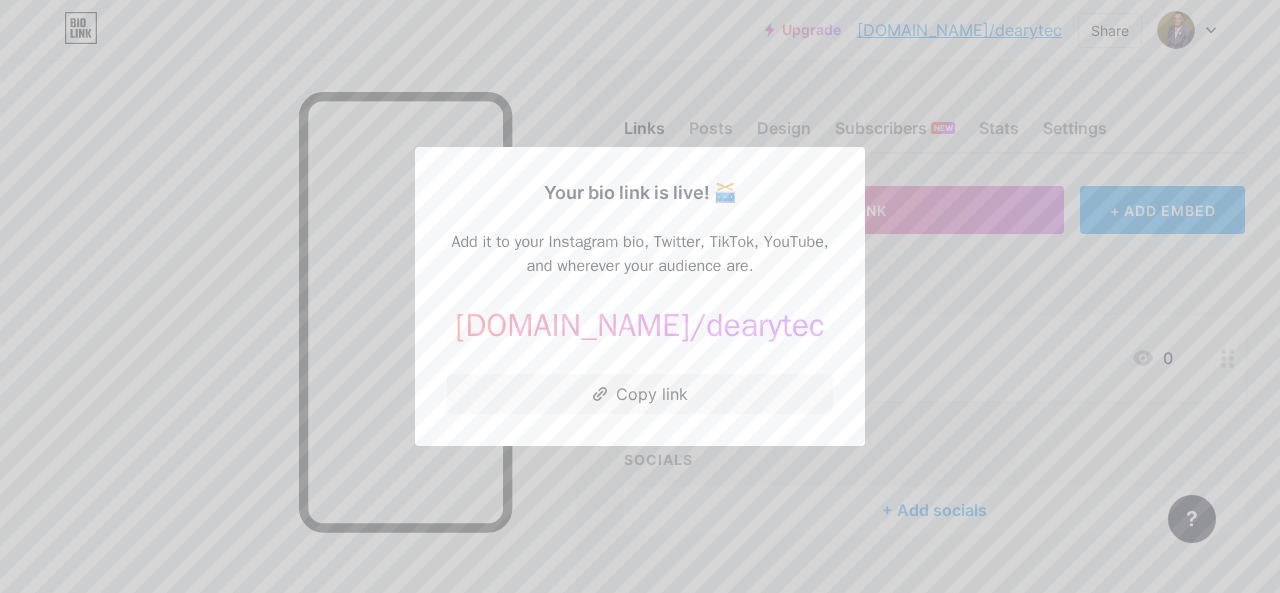 click at bounding box center (640, 296) 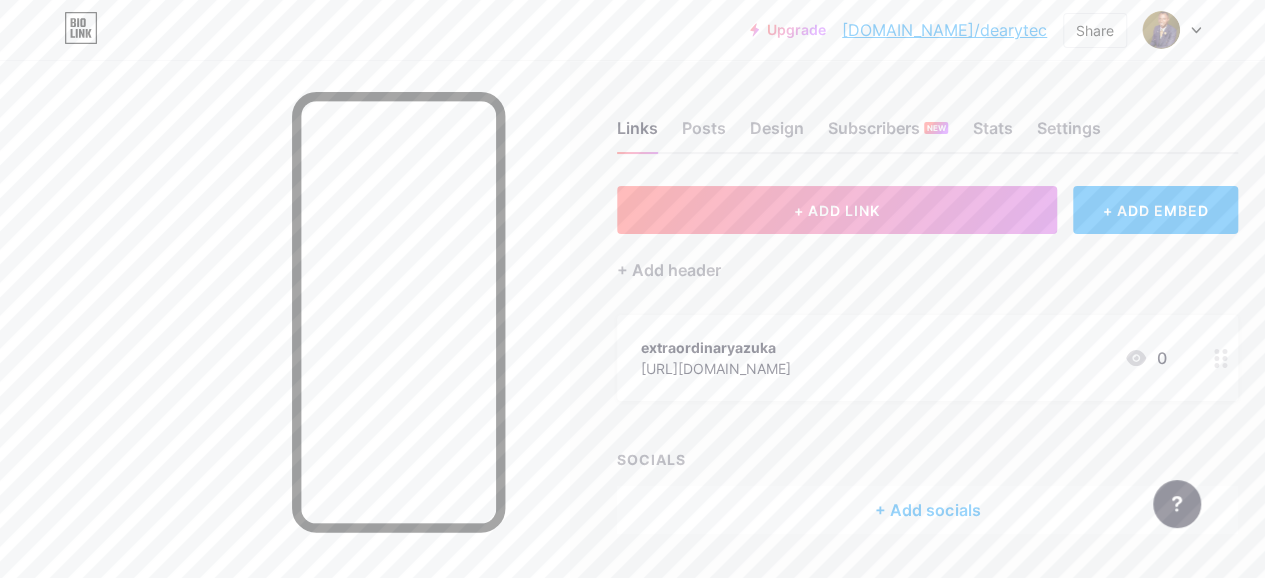 scroll, scrollTop: 55, scrollLeft: 0, axis: vertical 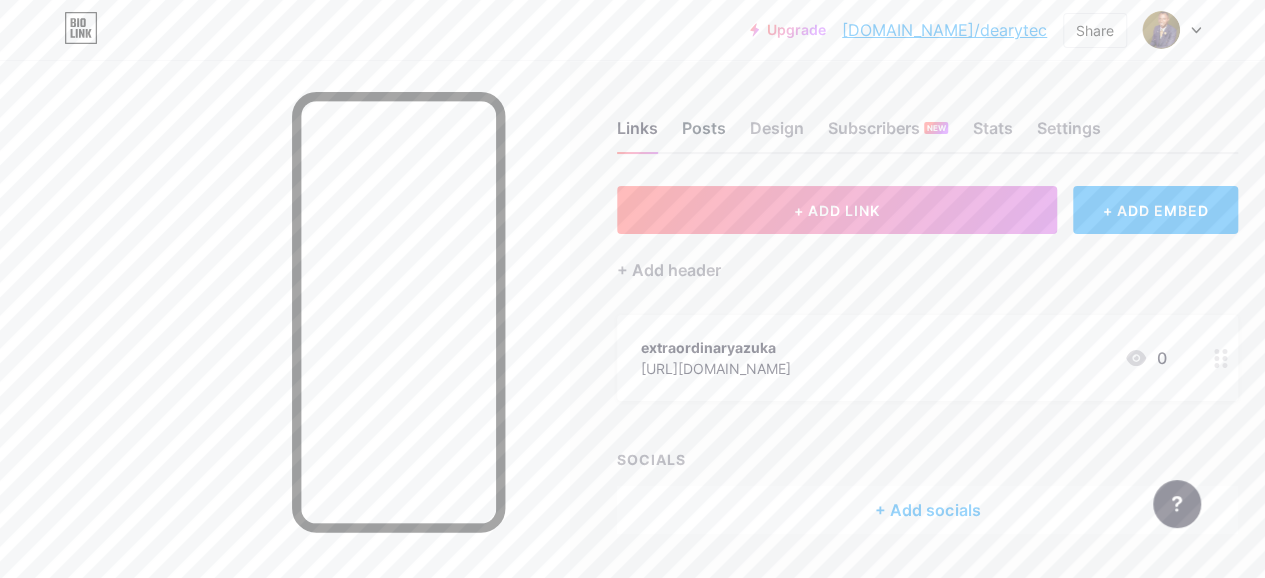 click on "Posts" at bounding box center [704, 134] 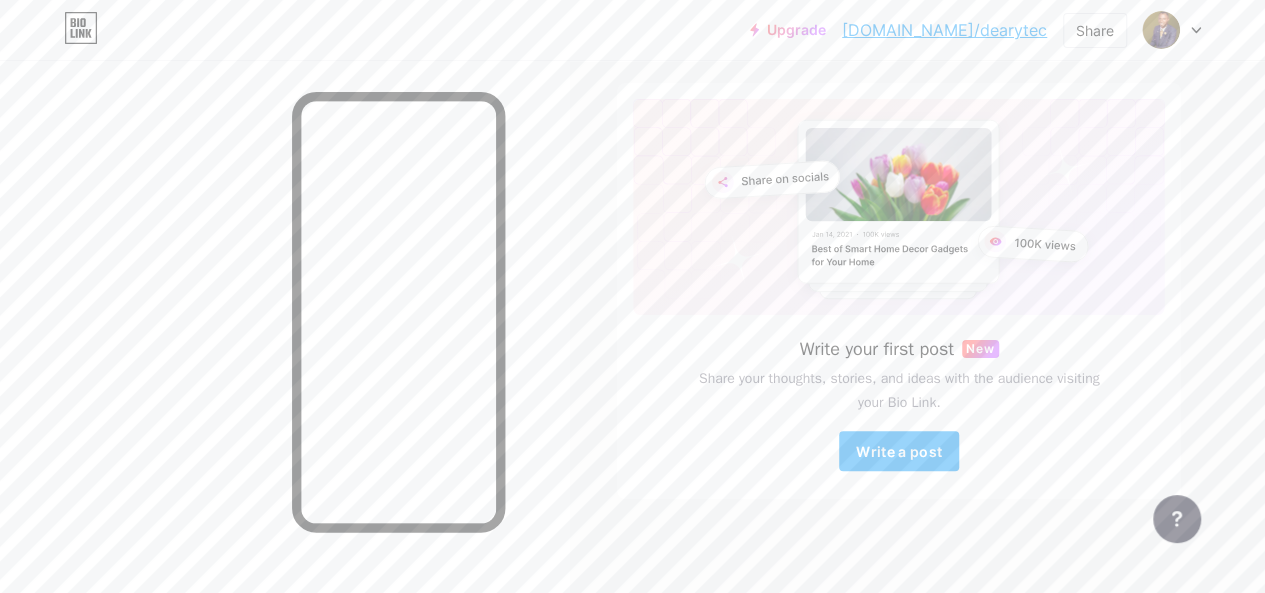 scroll, scrollTop: 106, scrollLeft: 0, axis: vertical 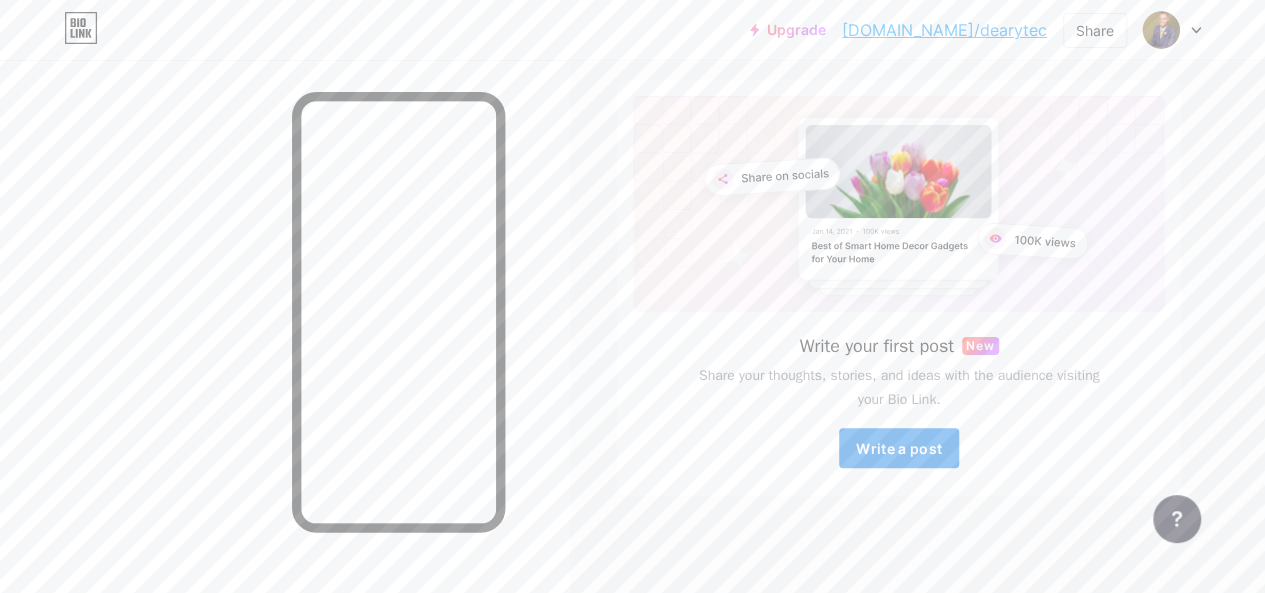 click on "Write a post" at bounding box center (899, 448) 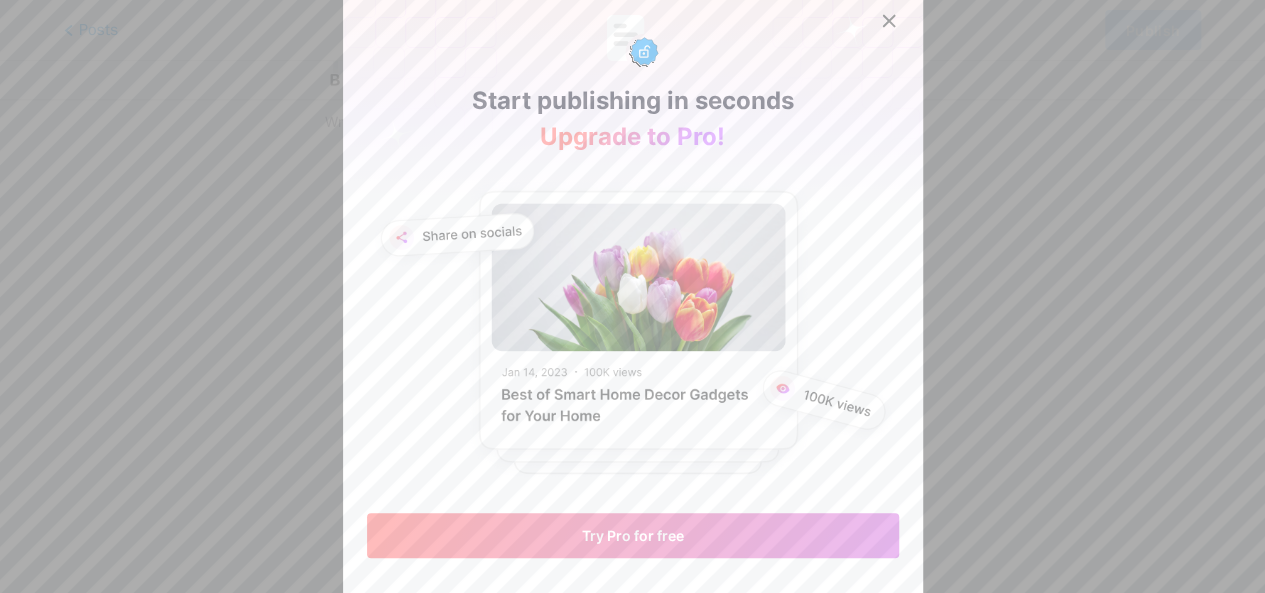 scroll, scrollTop: 0, scrollLeft: 0, axis: both 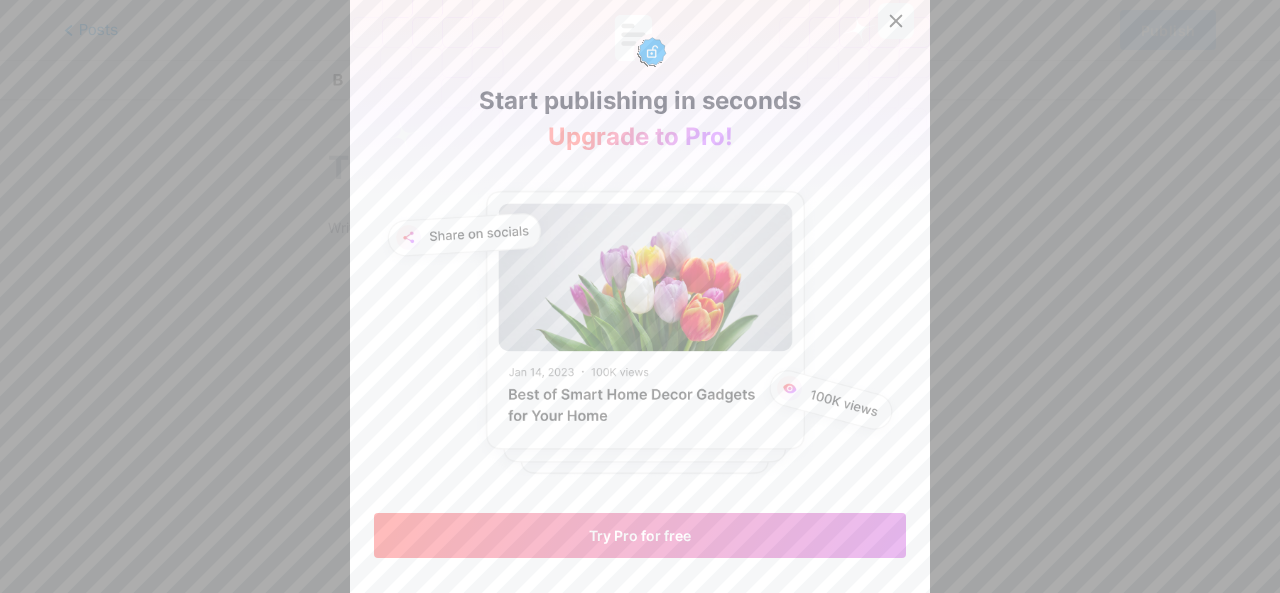 click 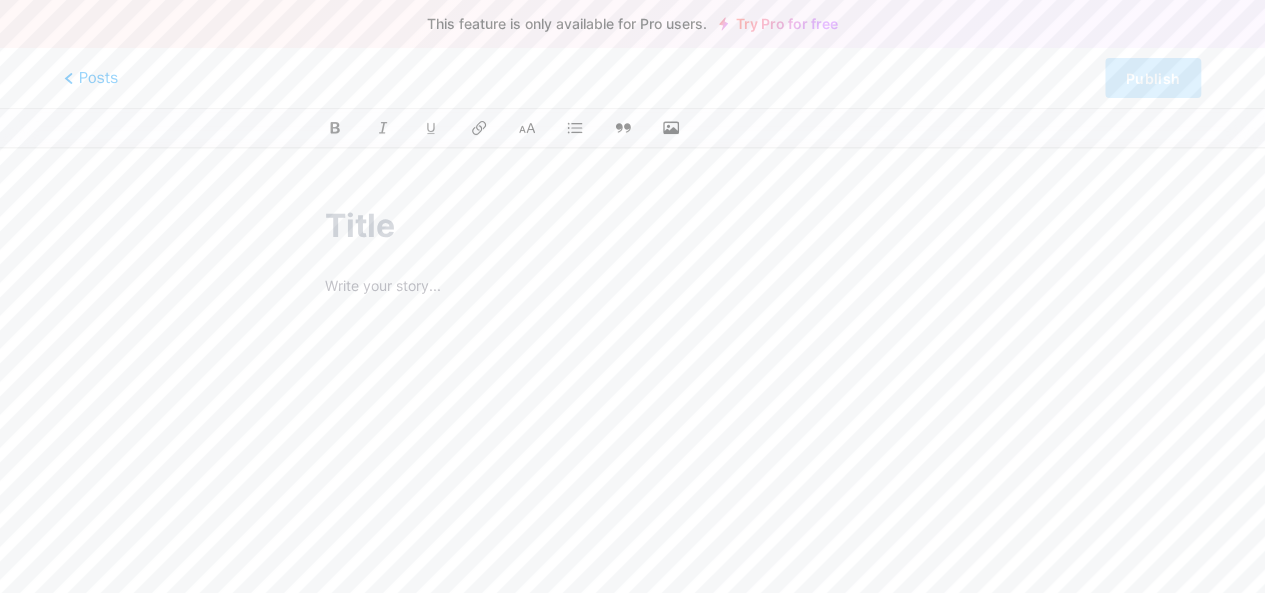 click at bounding box center (632, 288) 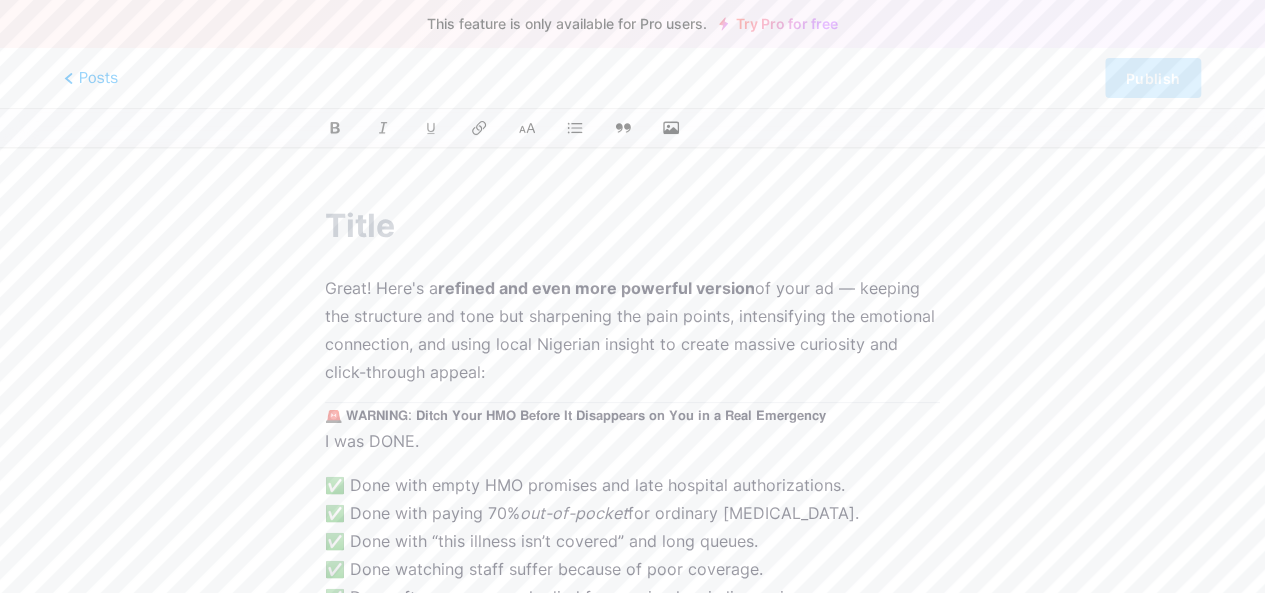 scroll, scrollTop: 1038, scrollLeft: 0, axis: vertical 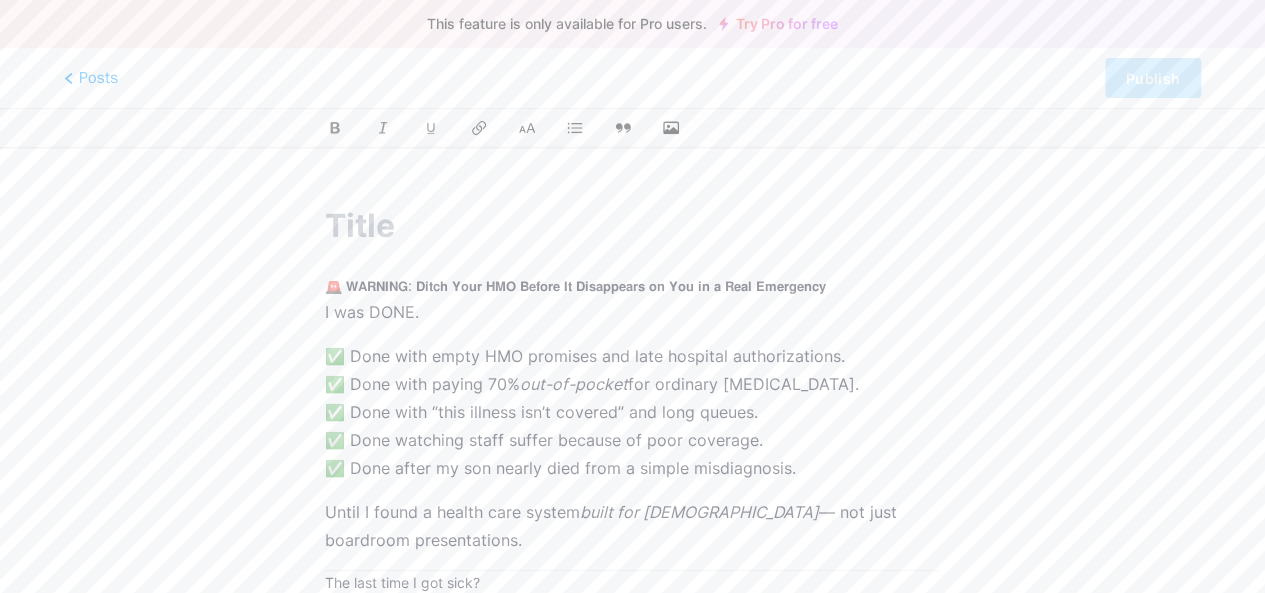 click on "🚨 𝗪𝗔𝗥𝗡𝗜𝗡𝗚: 𝗗𝗶𝘁𝗰𝗵 𝗬𝗼𝘂𝗿 𝗛𝗠𝗢 𝗕𝗲𝗳𝗼𝗿𝗲 𝗜𝘁 𝗗𝗶𝘀𝗮𝗽𝗽𝗲𝗮𝗿𝘀 𝗼𝗻 𝗬𝗼𝘂 𝗶𝗻 𝗮 𝗥𝗲𝗮𝗹 𝗘𝗺𝗲𝗿𝗴𝗲𝗻𝗰𝘆" at bounding box center [632, 286] 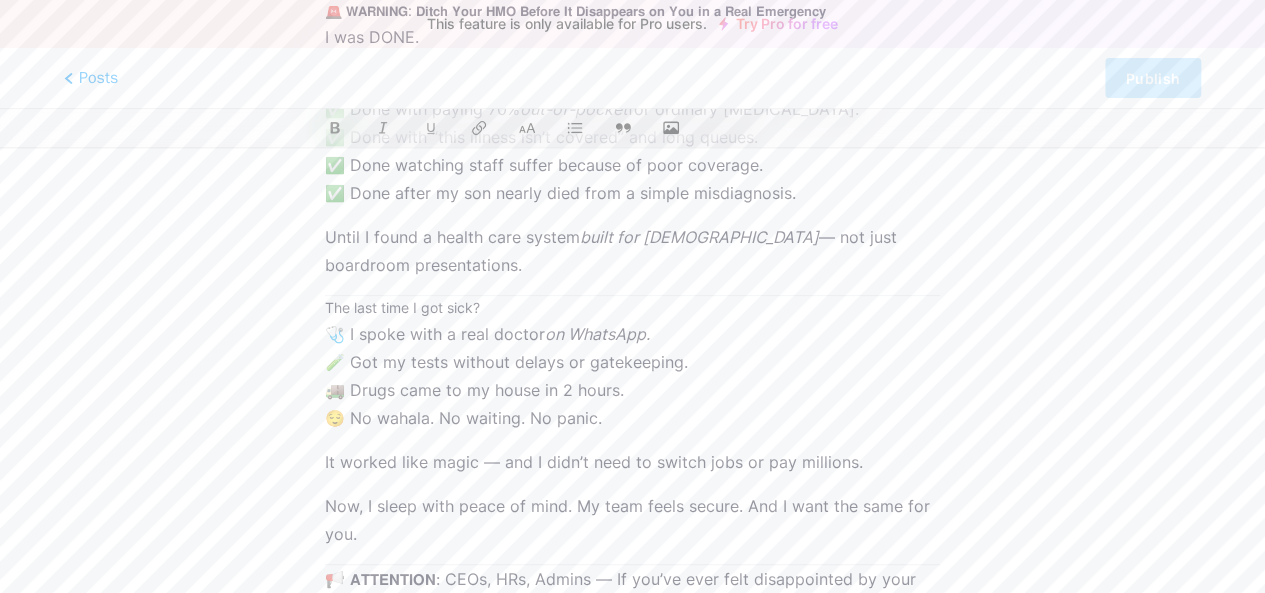 scroll, scrollTop: 262, scrollLeft: 0, axis: vertical 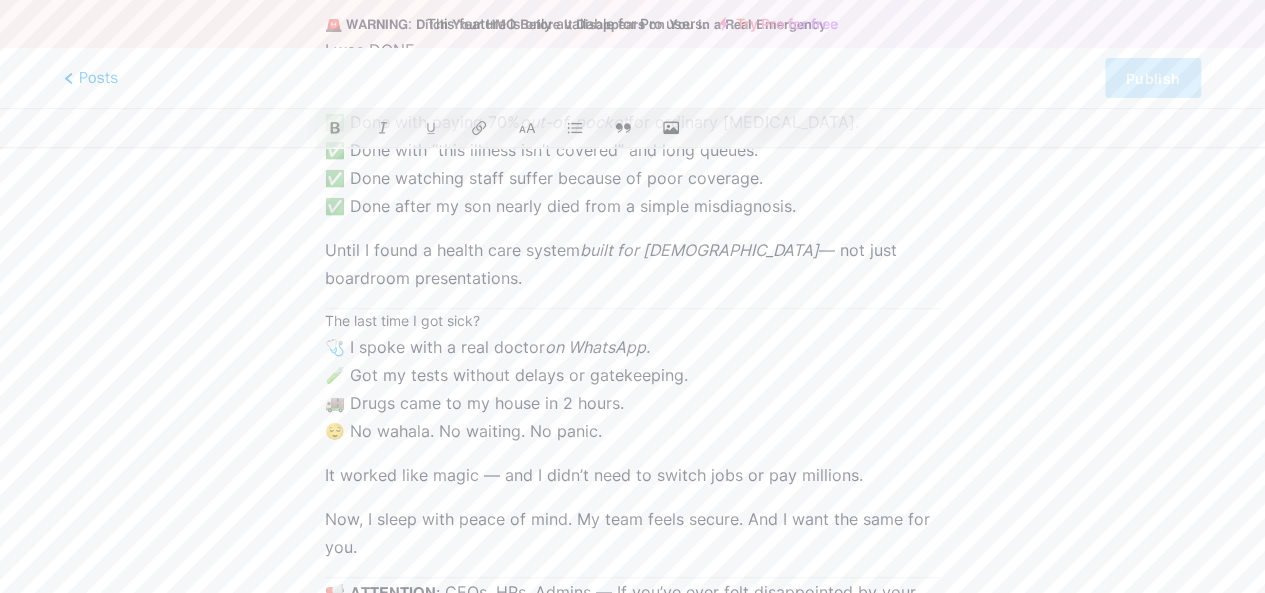 click on "The last time I got sick?" at bounding box center (632, 321) 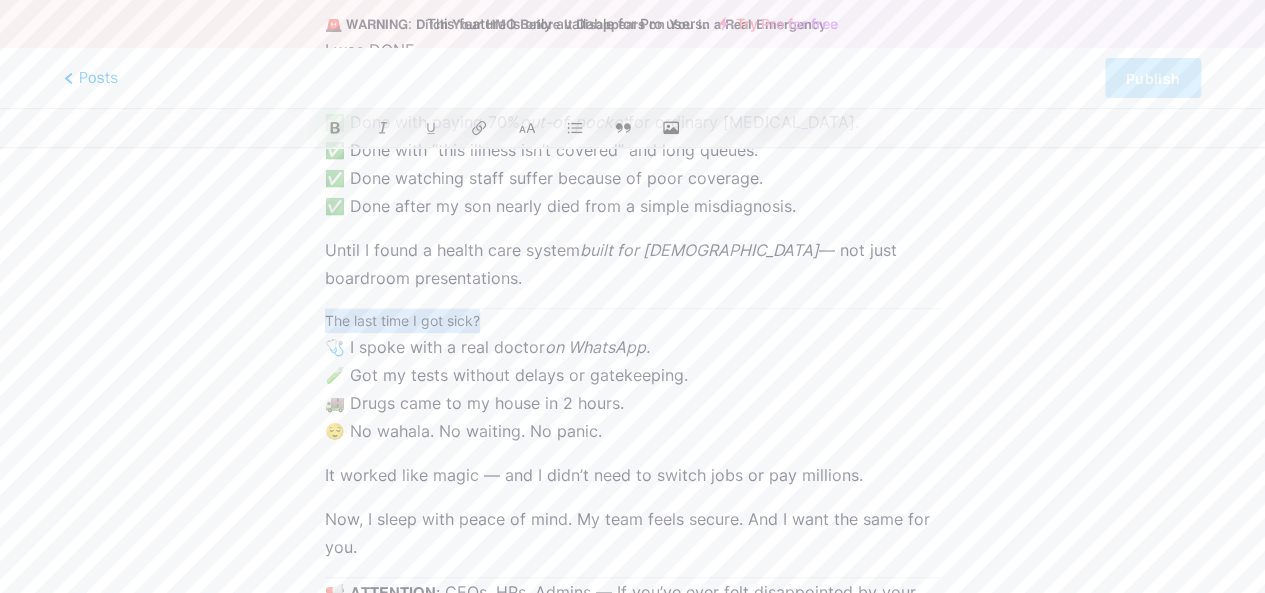 drag, startPoint x: 324, startPoint y: 316, endPoint x: 484, endPoint y: 313, distance: 160.02812 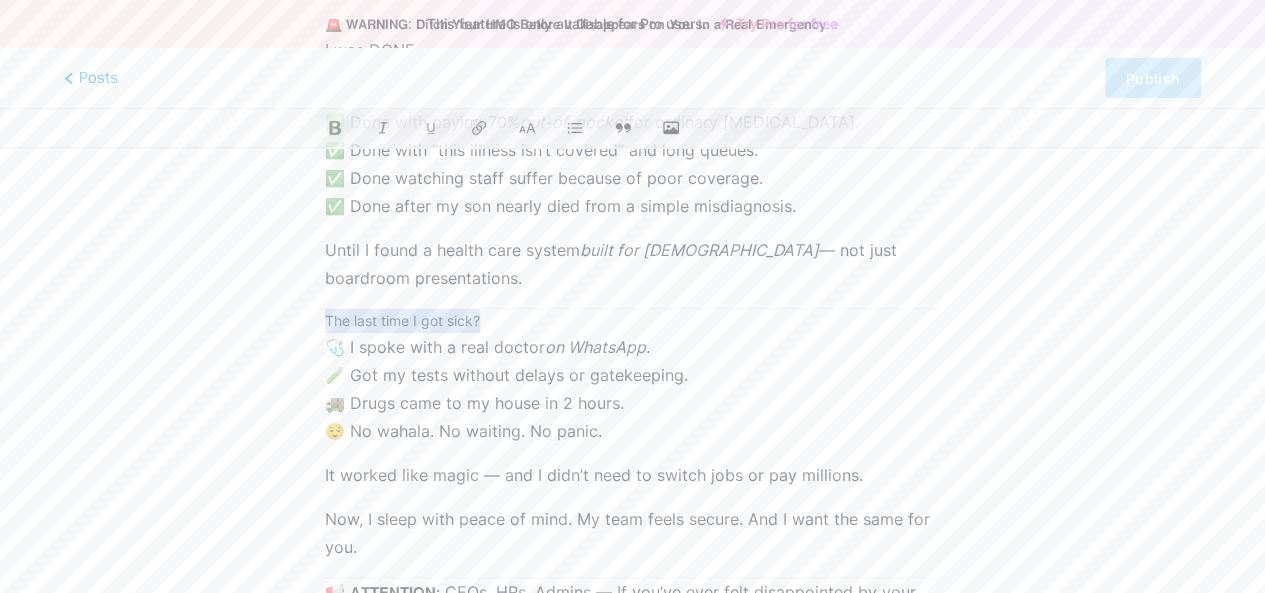 click 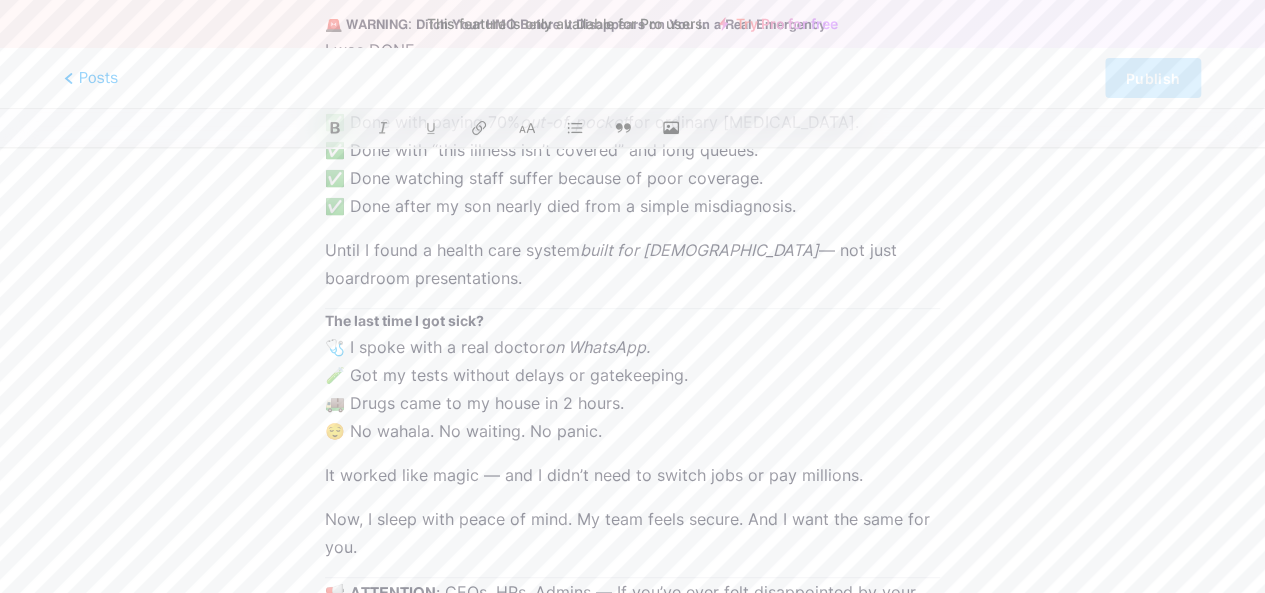 click on "🩺 I spoke with a real doctor  on WhatsApp. 🧪 Got my tests without delays or gatekeeping. 🚚 Drugs came to my house in 2 hours. 😌 No wahala. No waiting. No panic." at bounding box center [632, 389] 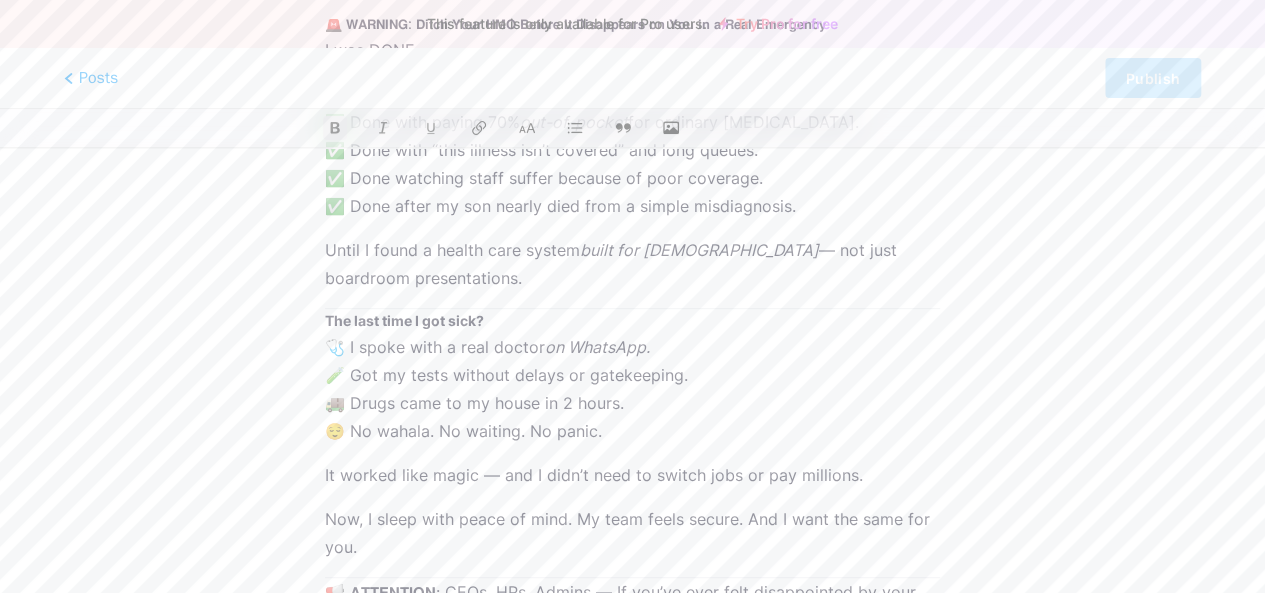 scroll, scrollTop: 0, scrollLeft: 0, axis: both 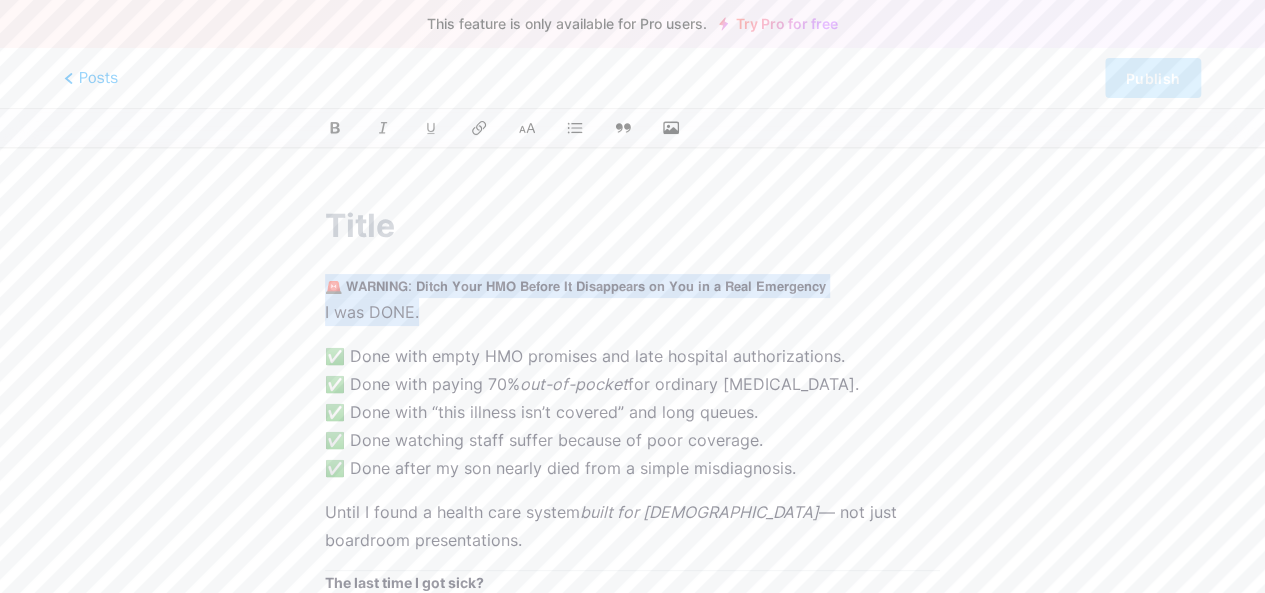 drag, startPoint x: 327, startPoint y: 282, endPoint x: 422, endPoint y: 309, distance: 98.762344 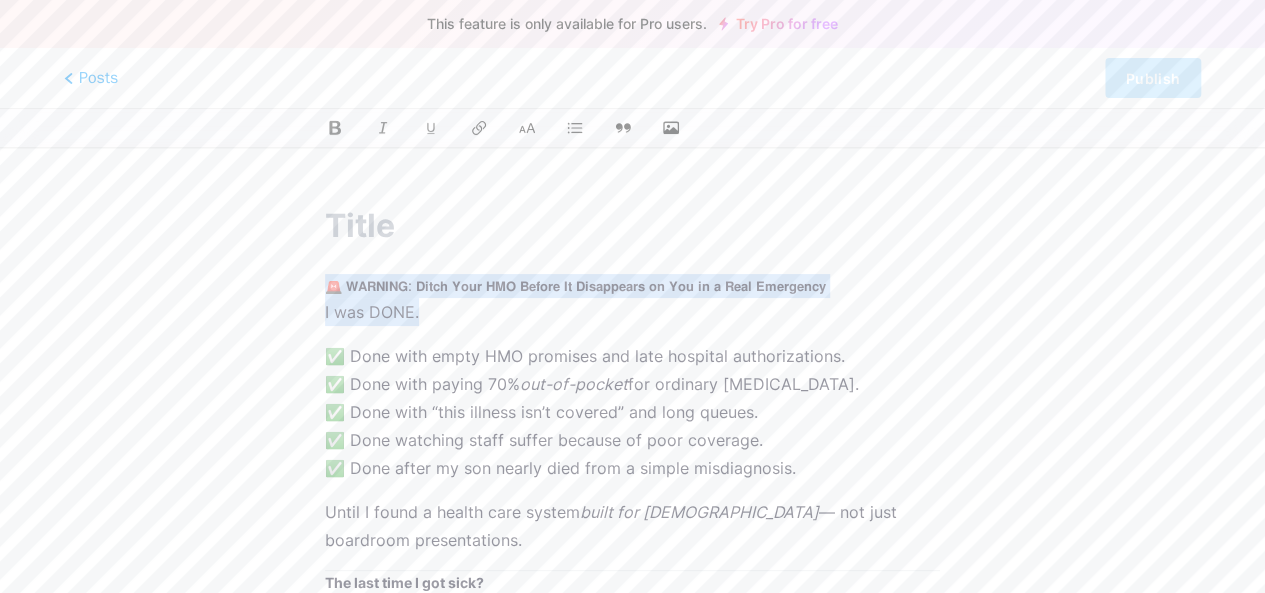 click 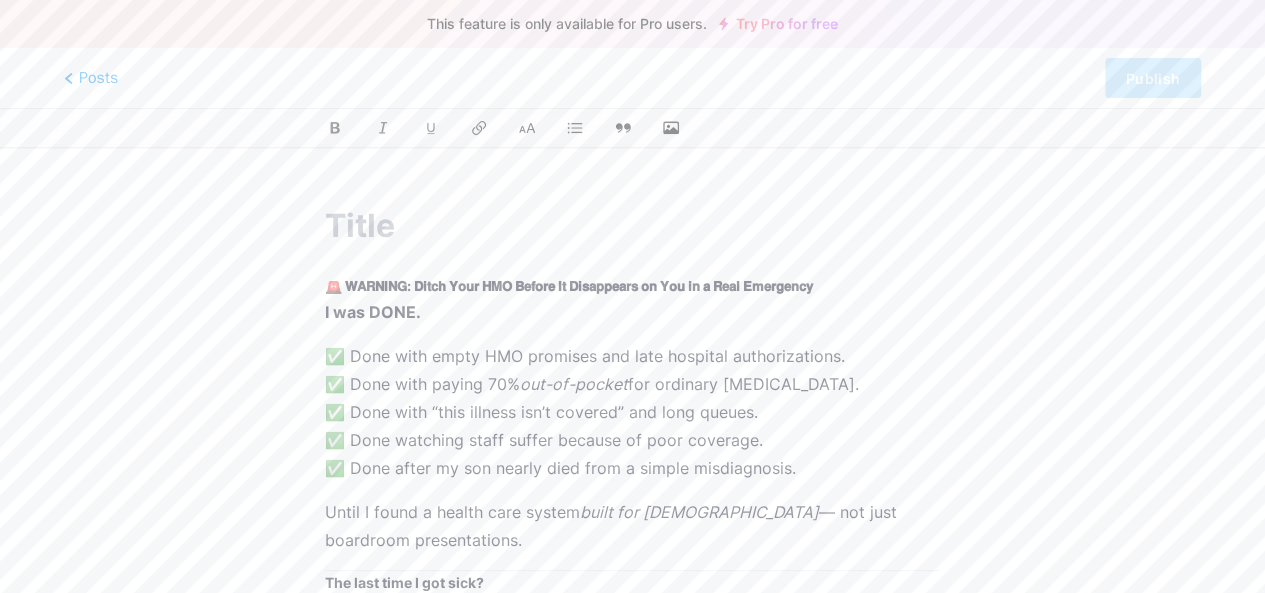 click on "✅ Done with empty HMO promises and late hospital authorizations. ✅ Done with paying 70%  out-of-pocket  for ordinary malaria. ✅ Done with “this illness isn’t covered” and long queues. ✅ Done watching staff suffer because of poor coverage. ✅ Done after my son nearly died from a simple misdiagnosis." at bounding box center (632, 412) 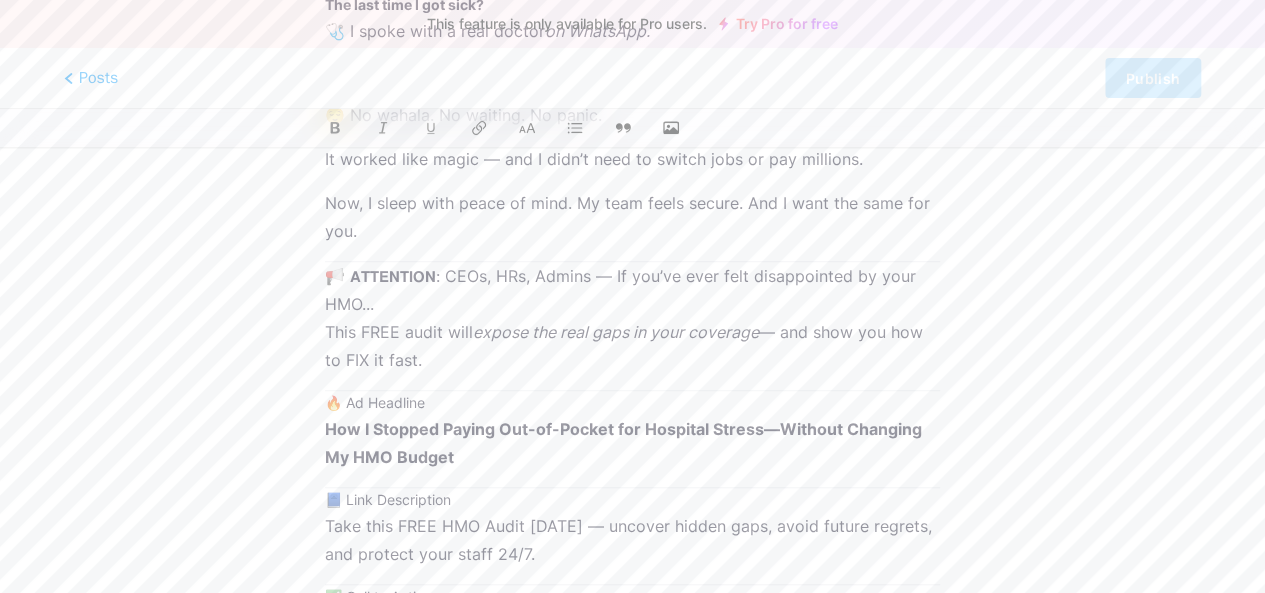 scroll, scrollTop: 611, scrollLeft: 0, axis: vertical 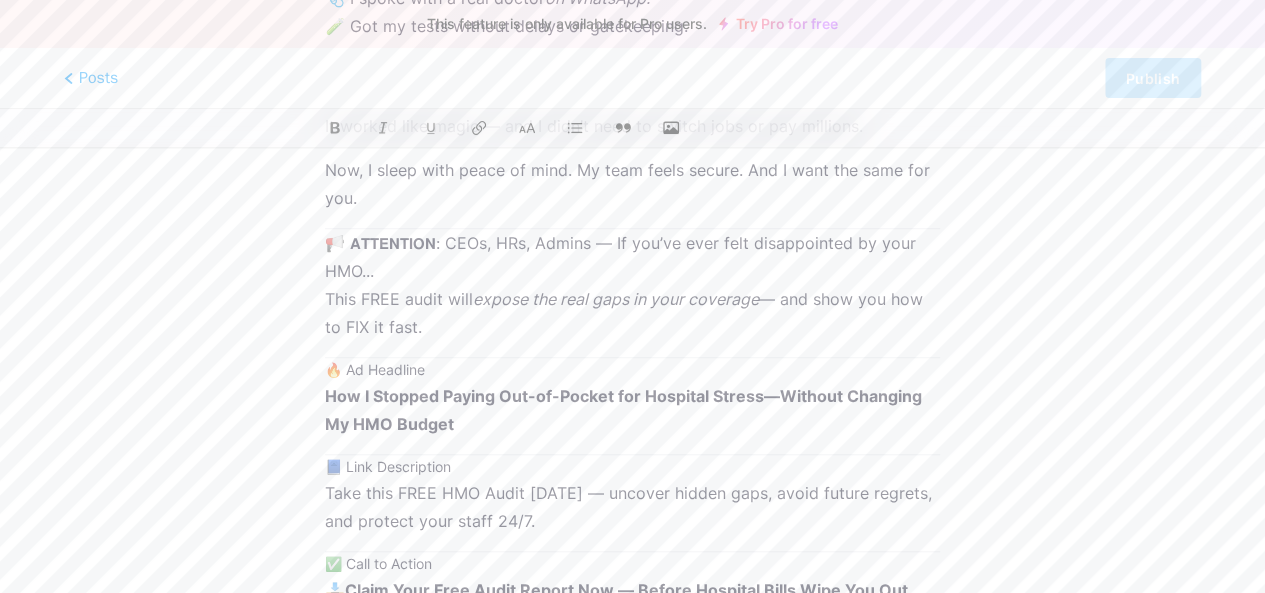 click on "🔥 Ad Headline" at bounding box center (632, 370) 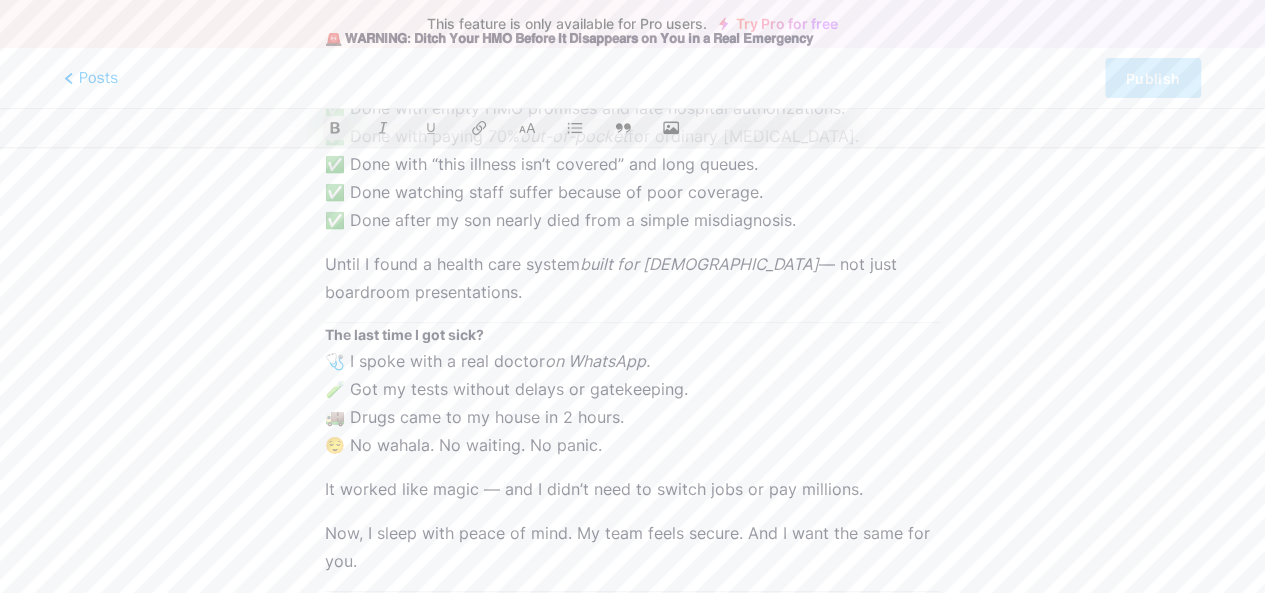 scroll, scrollTop: 226, scrollLeft: 0, axis: vertical 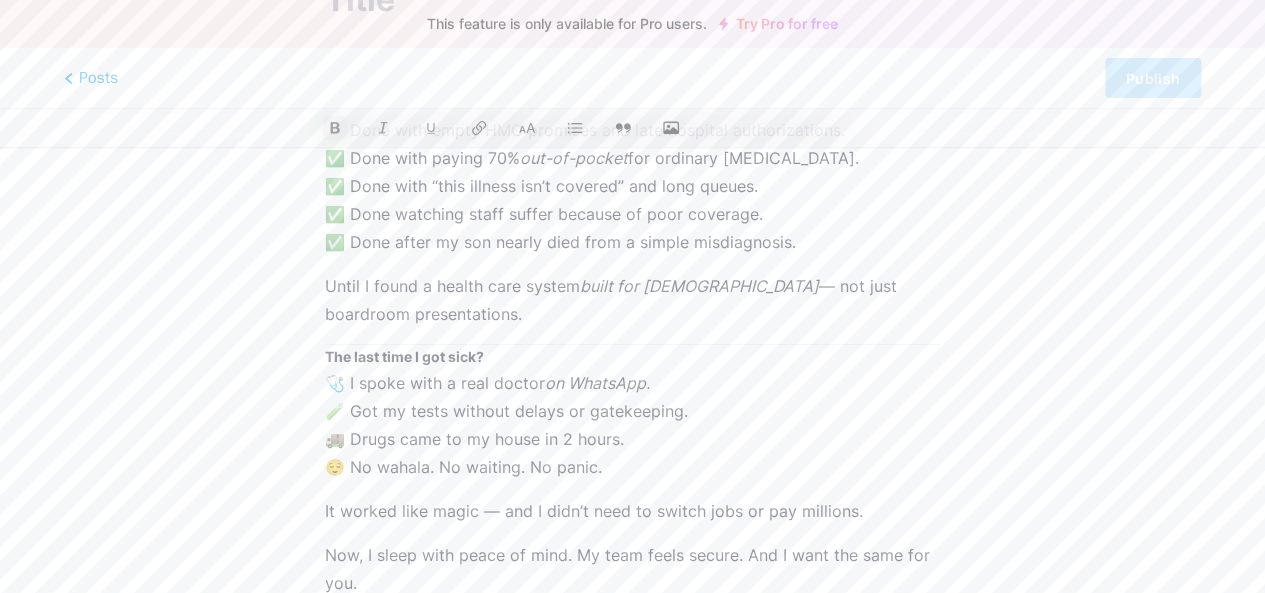 click on "The last time I got sick?" at bounding box center (404, 356) 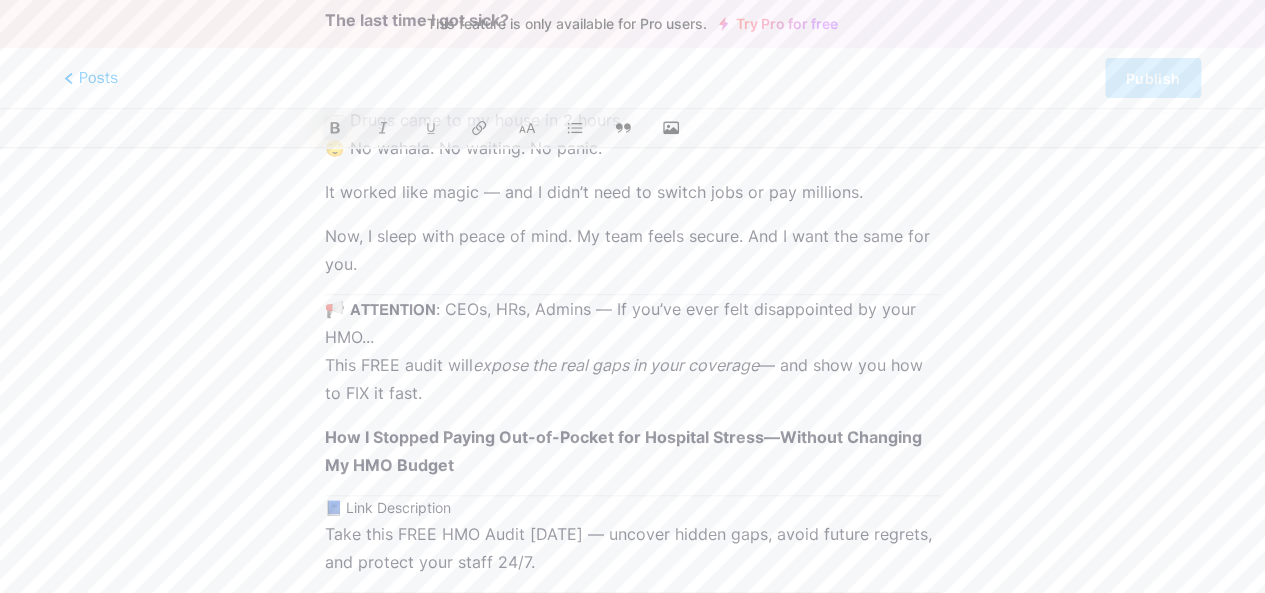 scroll, scrollTop: 604, scrollLeft: 0, axis: vertical 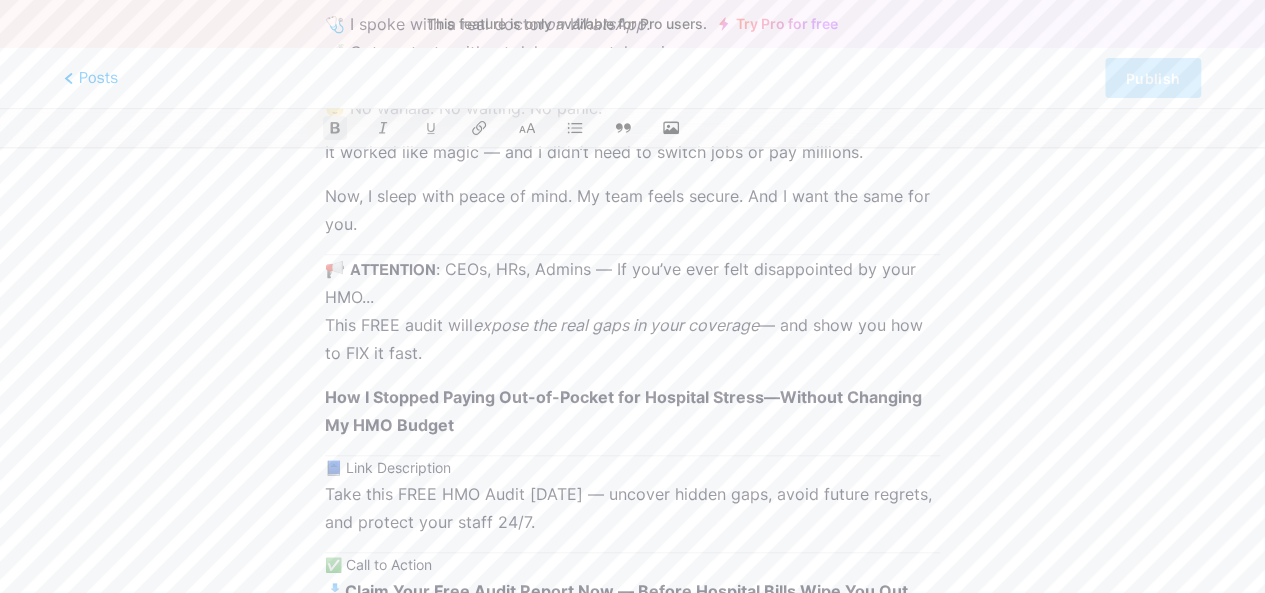 click on "📢 𝗔𝗧𝗧𝗘𝗡𝗧𝗜𝗢𝗡: CEOs, HRs, Admins — If you’ve ever felt disappointed by your HMO... This FREE audit will  expose the real gaps in your coverage  — and show you how to FIX it fast." at bounding box center [632, 311] 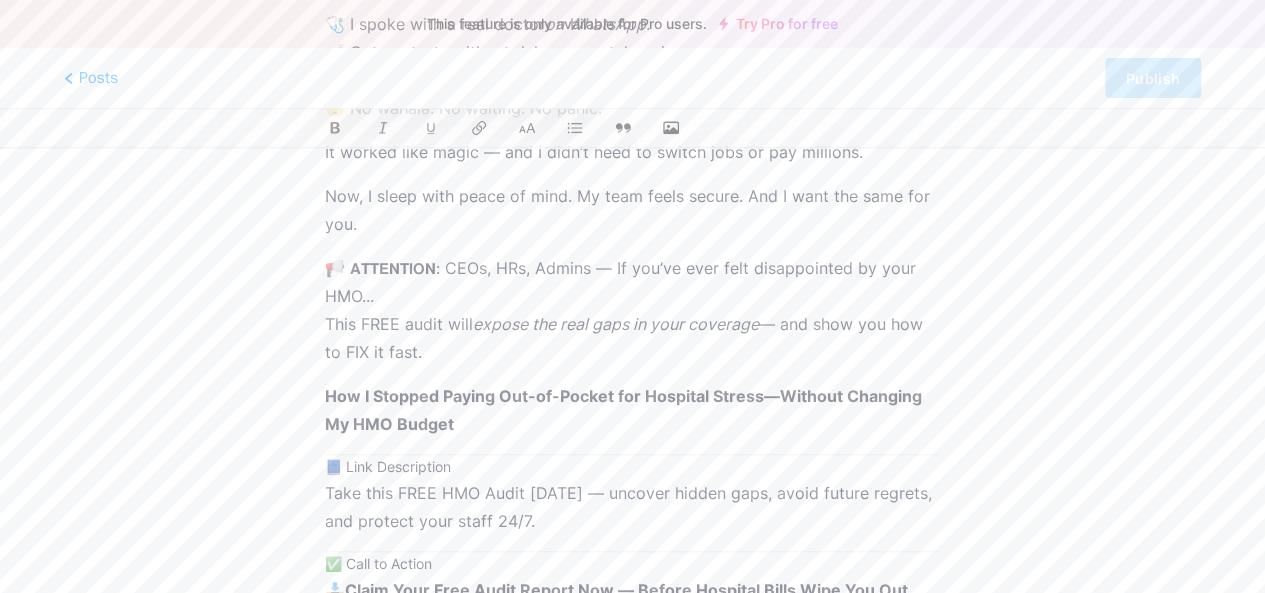 click on "📘 Link Description" at bounding box center [632, 467] 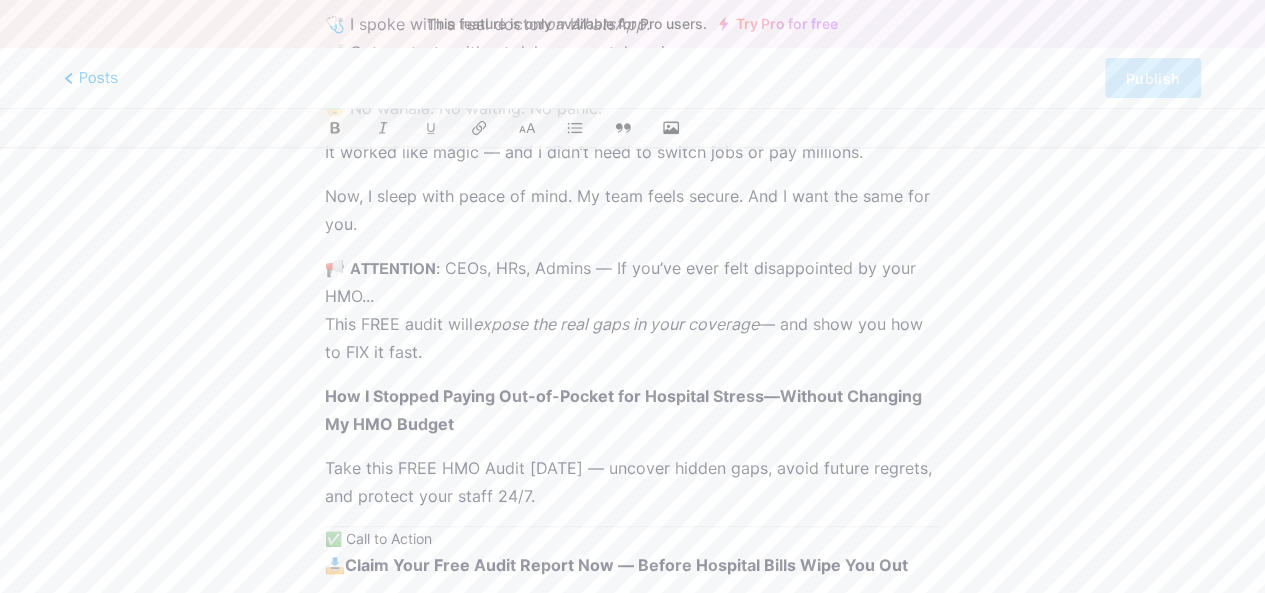 click on "✅ Call to Action" at bounding box center (632, 539) 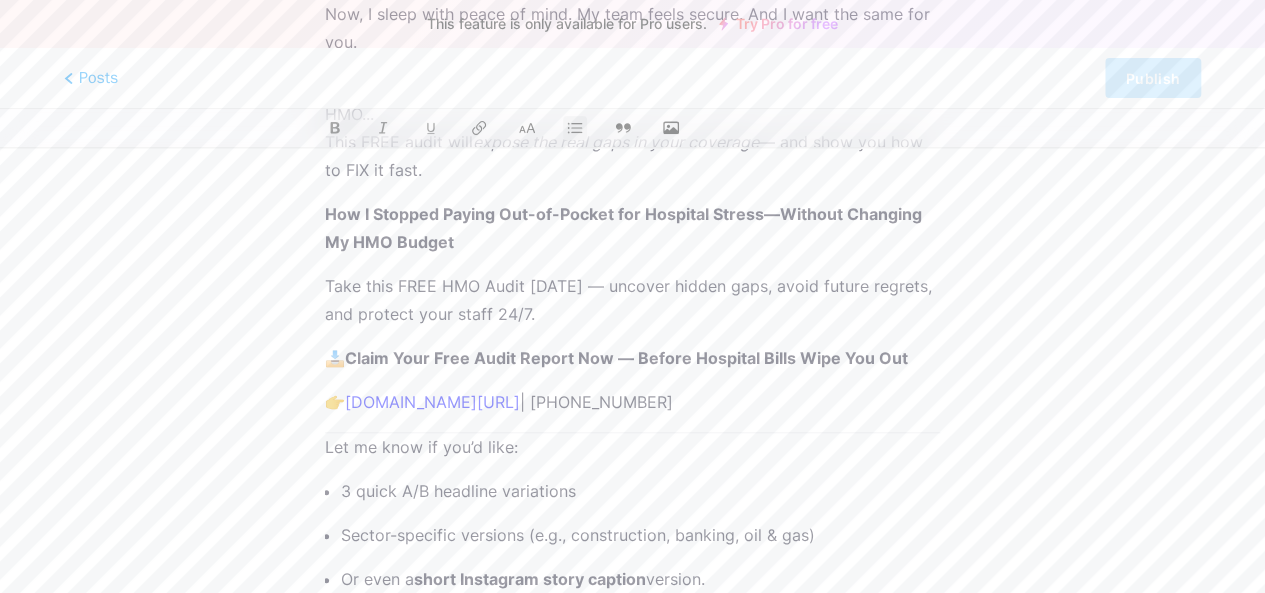 scroll, scrollTop: 830, scrollLeft: 0, axis: vertical 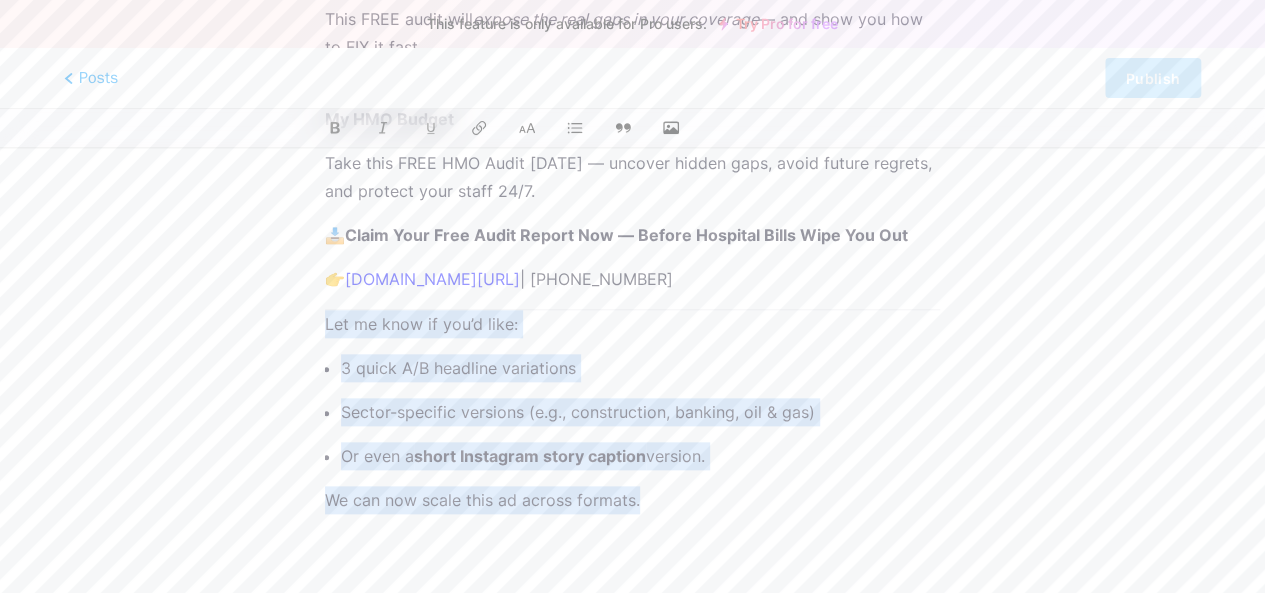 drag, startPoint x: 325, startPoint y: 395, endPoint x: 655, endPoint y: 497, distance: 345.4041 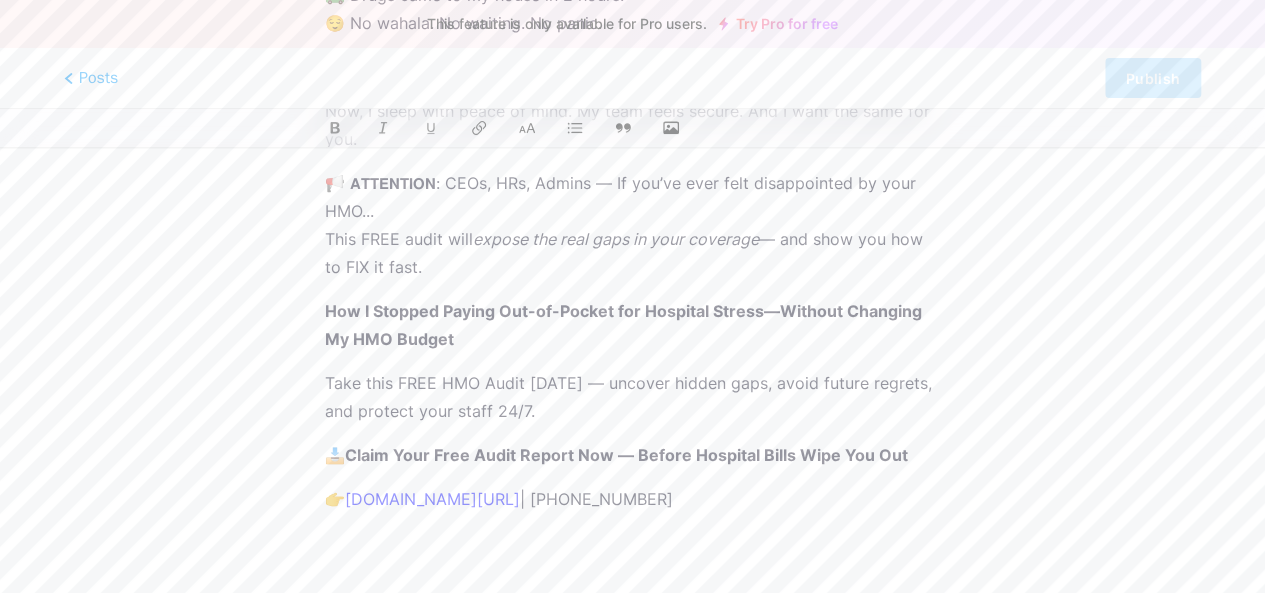 scroll, scrollTop: 688, scrollLeft: 0, axis: vertical 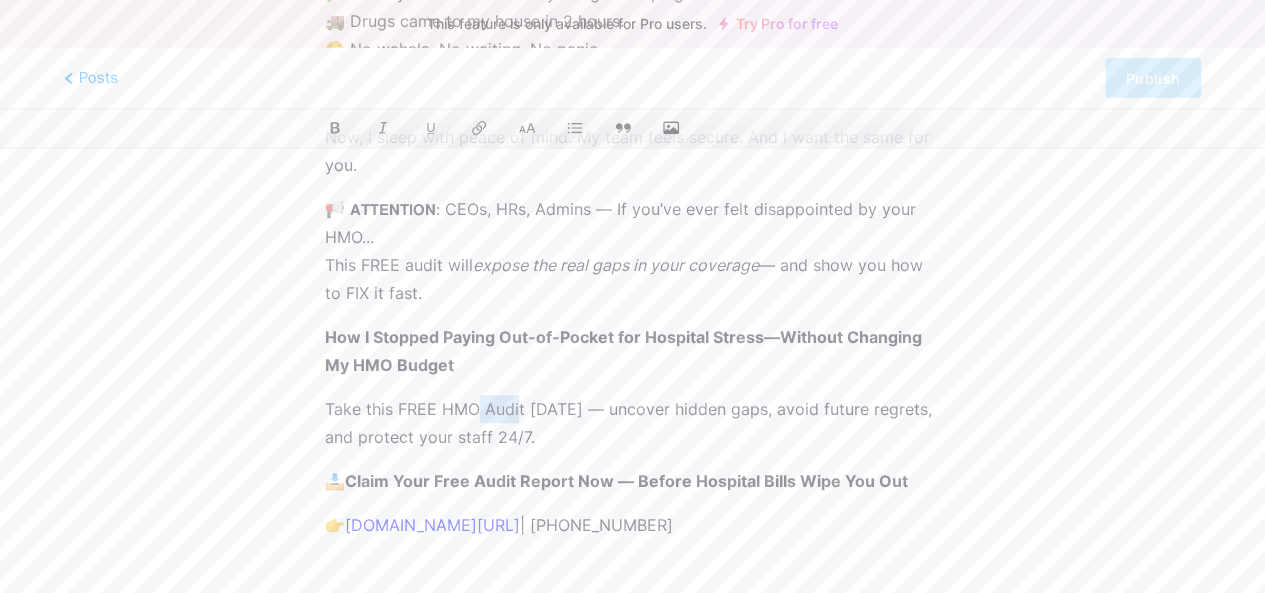 drag, startPoint x: 518, startPoint y: 394, endPoint x: 464, endPoint y: 387, distance: 54.451813 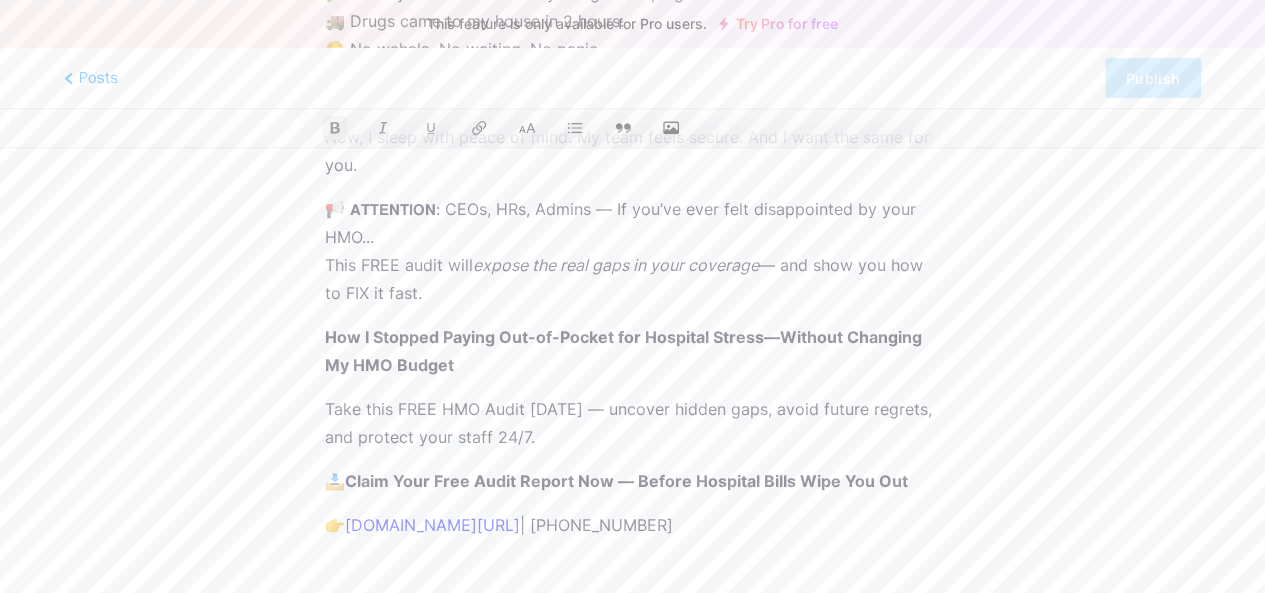 click on "How I Stopped Paying Out-of-Pocket for Hospital Stress—Without Changing My HMO Budget" at bounding box center [625, 351] 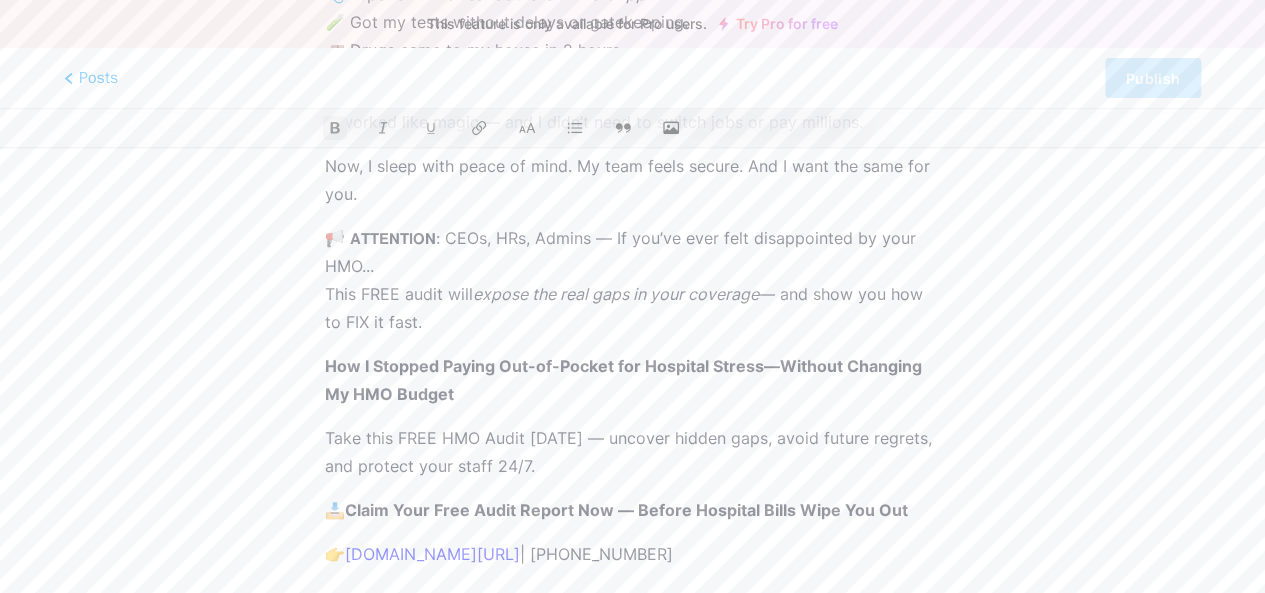 scroll, scrollTop: 639, scrollLeft: 0, axis: vertical 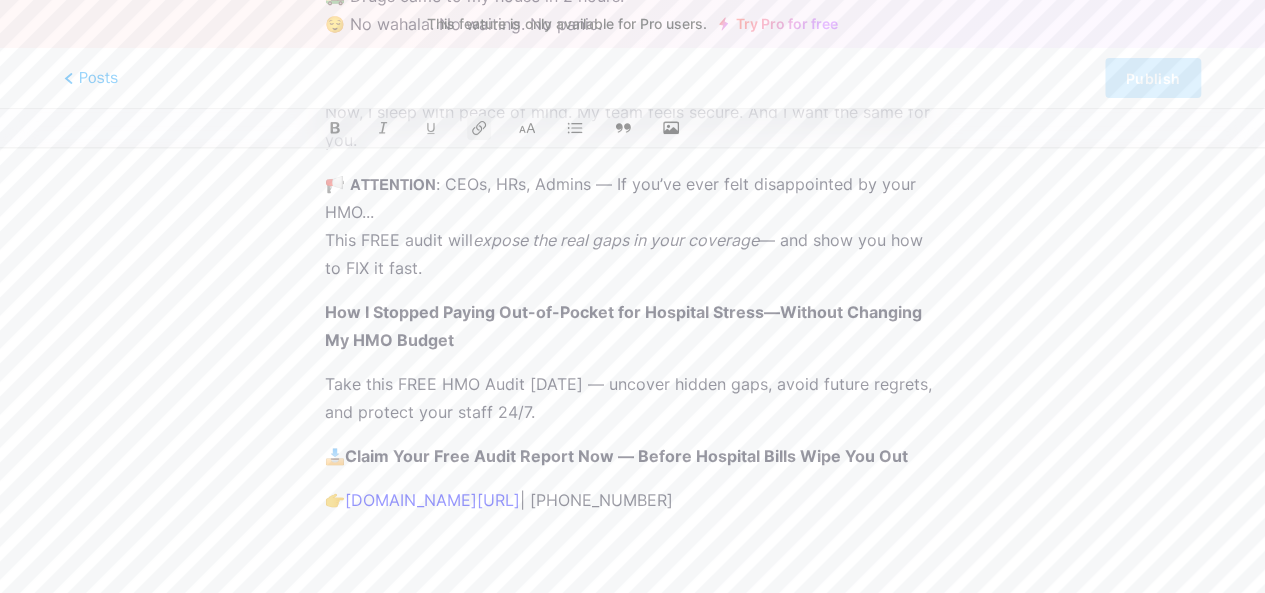 drag, startPoint x: 352, startPoint y: 498, endPoint x: 587, endPoint y: 499, distance: 235.00212 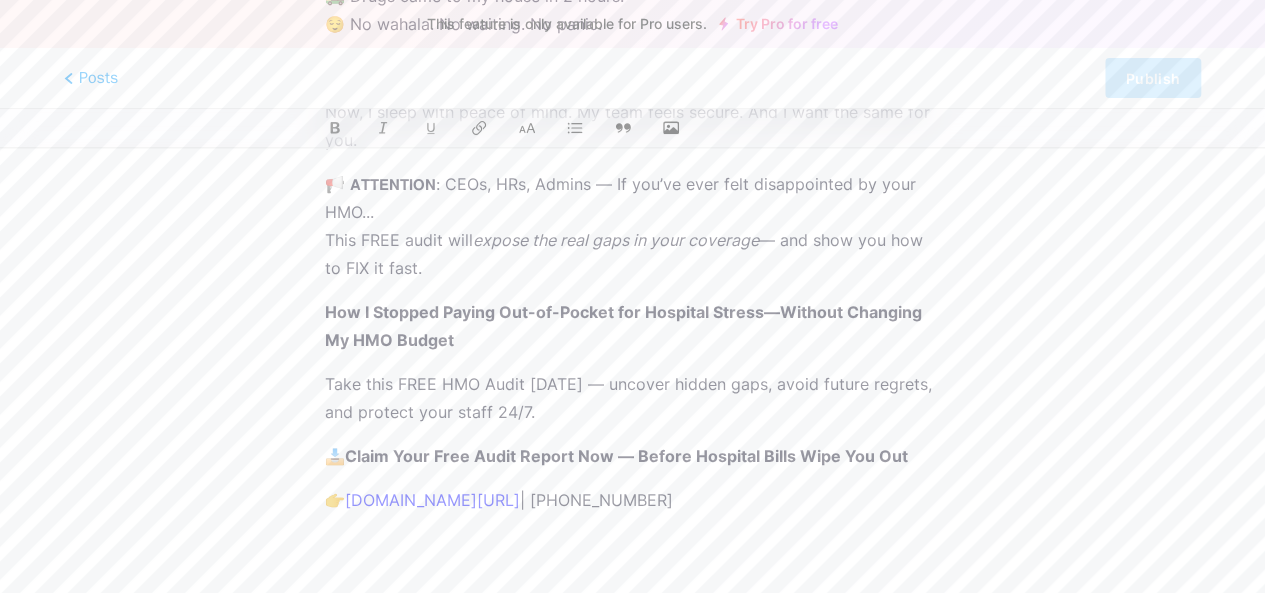 drag, startPoint x: 585, startPoint y: 495, endPoint x: 348, endPoint y: 493, distance: 237.00844 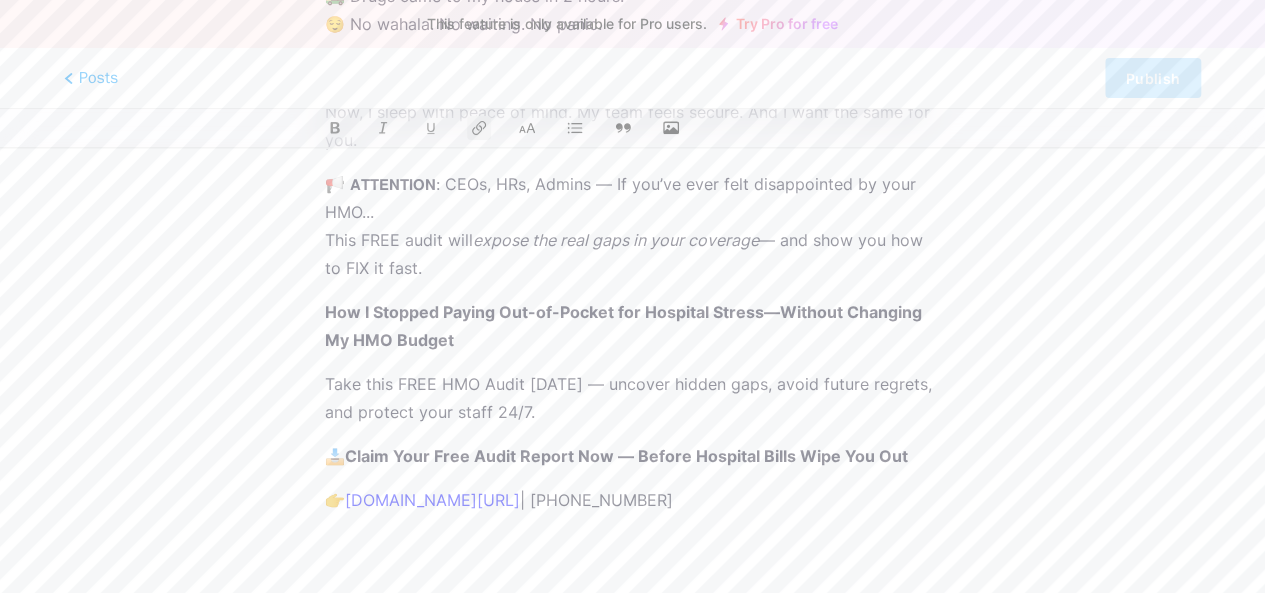drag, startPoint x: 353, startPoint y: 499, endPoint x: 584, endPoint y: 493, distance: 231.07791 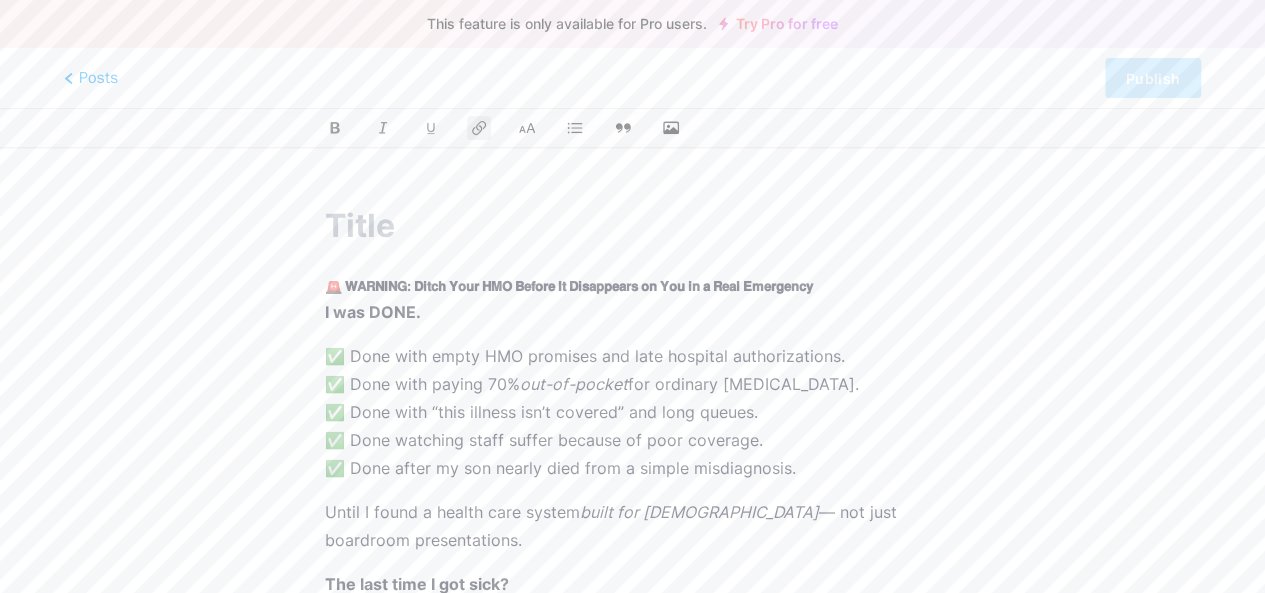 scroll, scrollTop: 0, scrollLeft: 0, axis: both 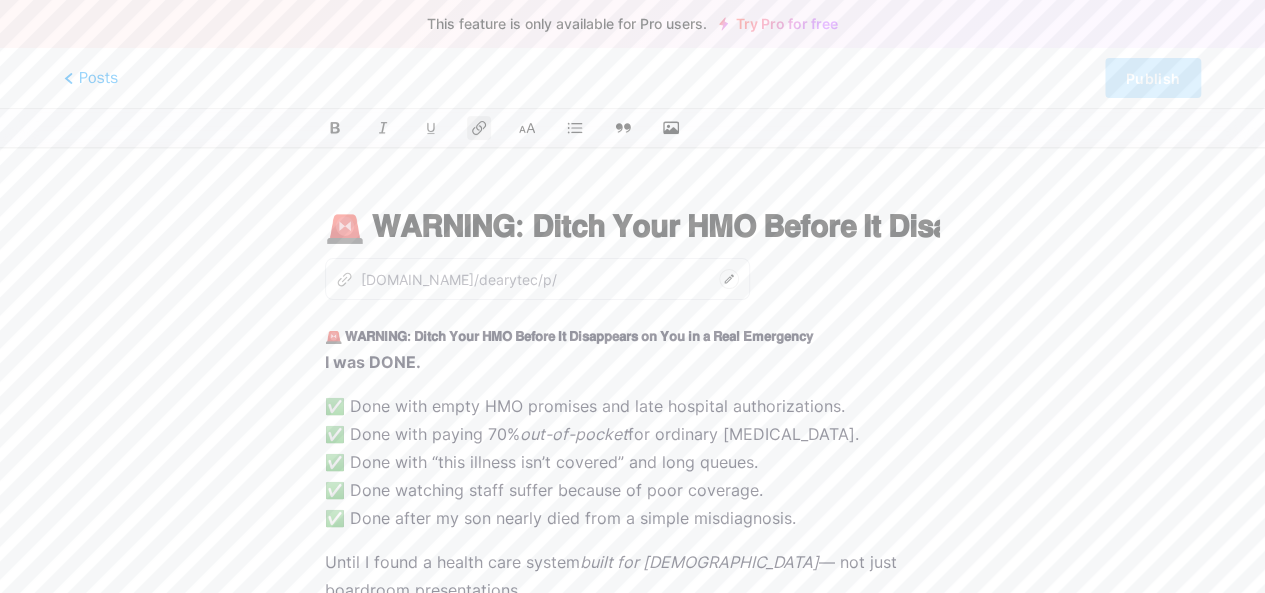 click on "z
bio.link/dearytec/p/" at bounding box center (446, 279) 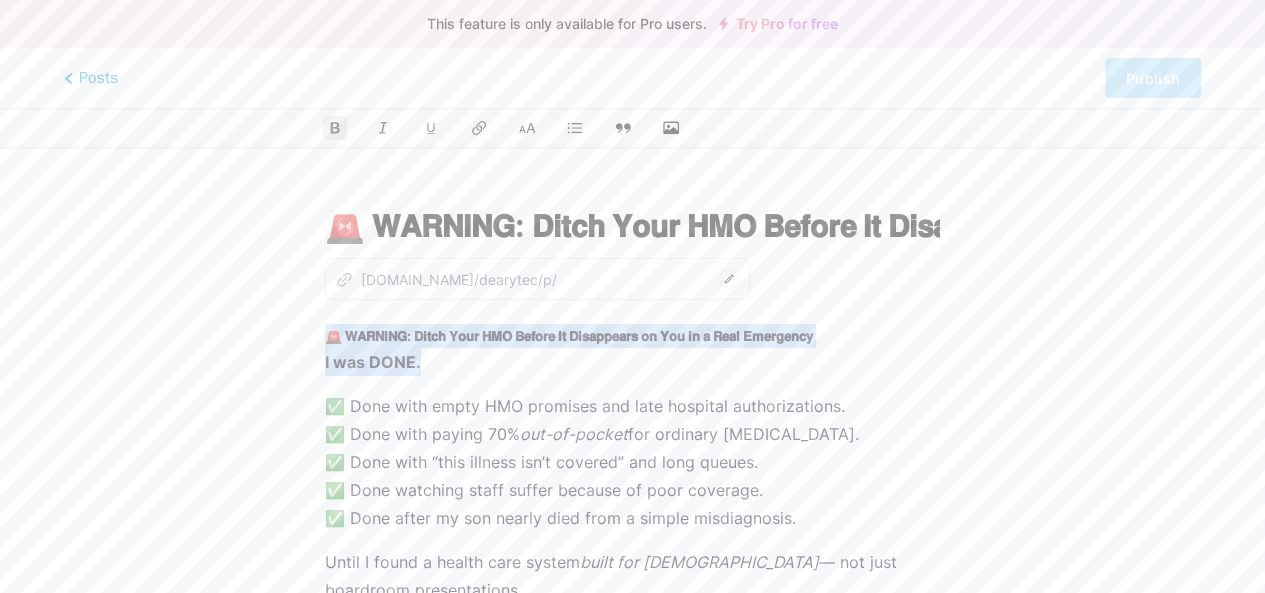 drag, startPoint x: 326, startPoint y: 327, endPoint x: 427, endPoint y: 355, distance: 104.80935 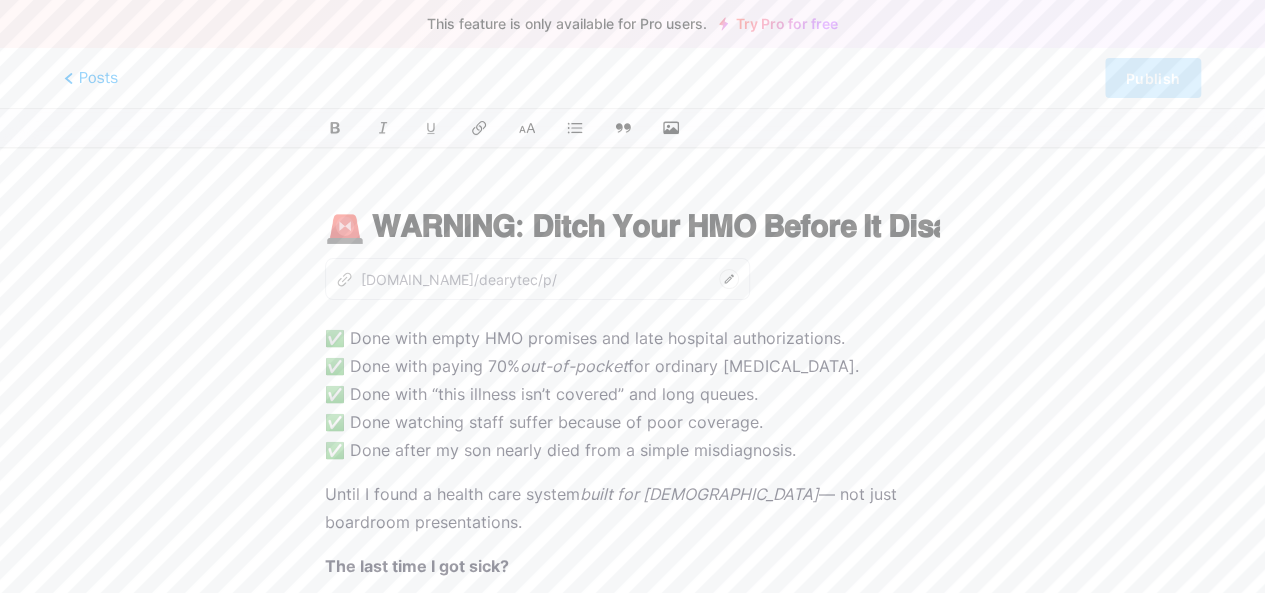 click on "z
bio.link/dearytec/p/" at bounding box center (446, 279) 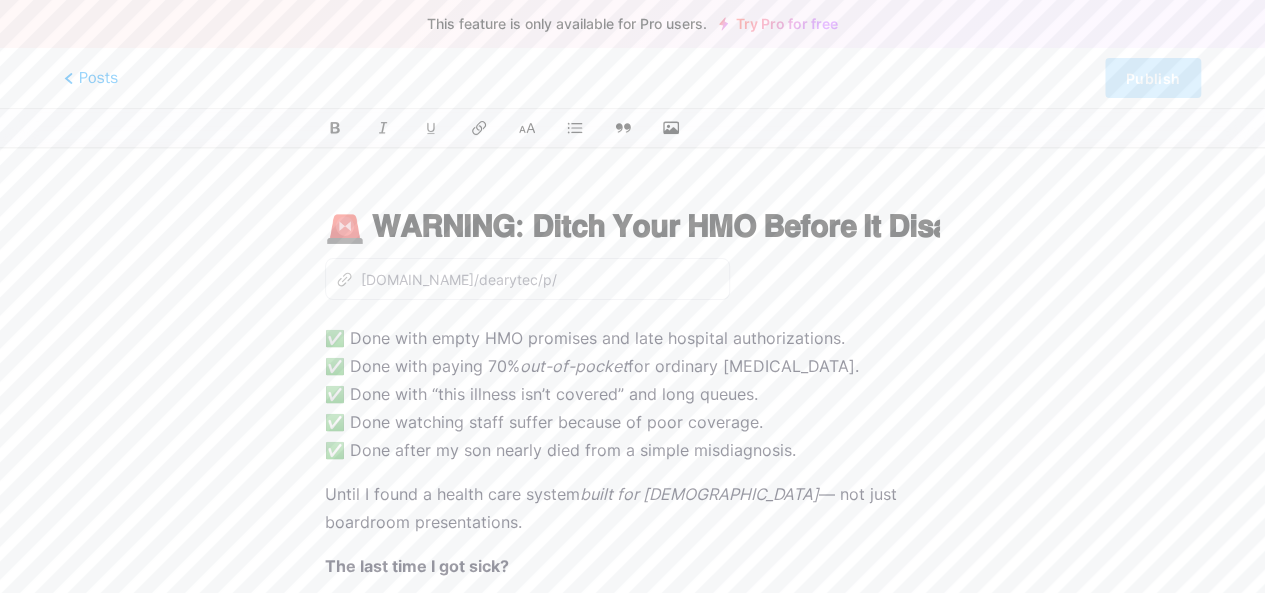 click on "✅ Done with empty HMO promises and late hospital authorizations. ✅ Done with paying 70%  out-of-pocket  for ordinary malaria. ✅ Done with “this illness isn’t covered” and long queues. ✅ Done watching staff suffer because of poor coverage. ✅ Done after my son nearly died from a simple misdiagnosis." at bounding box center [632, 394] 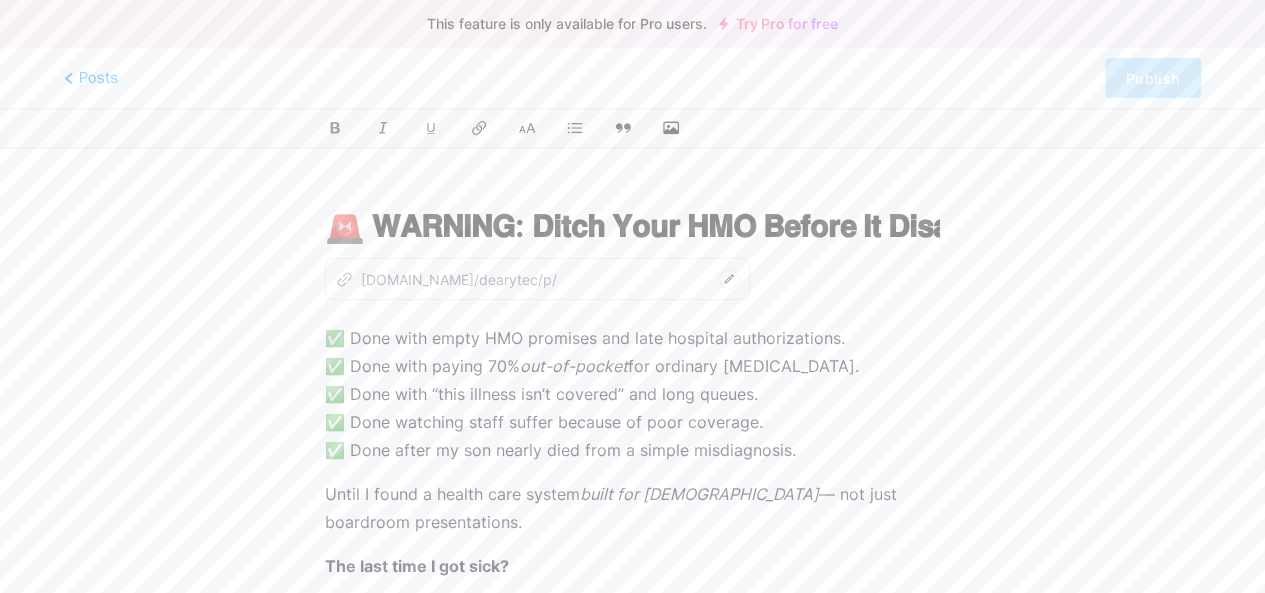 click on "🚨 𝗪𝗔𝗥𝗡𝗜𝗡𝗚: 𝗗𝗶𝘁𝗰𝗵 𝗬𝗼𝘂𝗿 𝗛𝗠𝗢 𝗕𝗲𝗳𝗼𝗿𝗲 𝗜𝘁 𝗗𝗶𝘀𝗮𝗽𝗽𝗲𝗮𝗿𝘀 𝗼𝗻 𝗬𝗼𝘂 𝗶𝗻 𝗮 𝗥𝗲𝗮𝗹 𝗘𝗺𝗲𝗿𝗴𝗲𝗻𝗰𝘆" at bounding box center (632, 226) 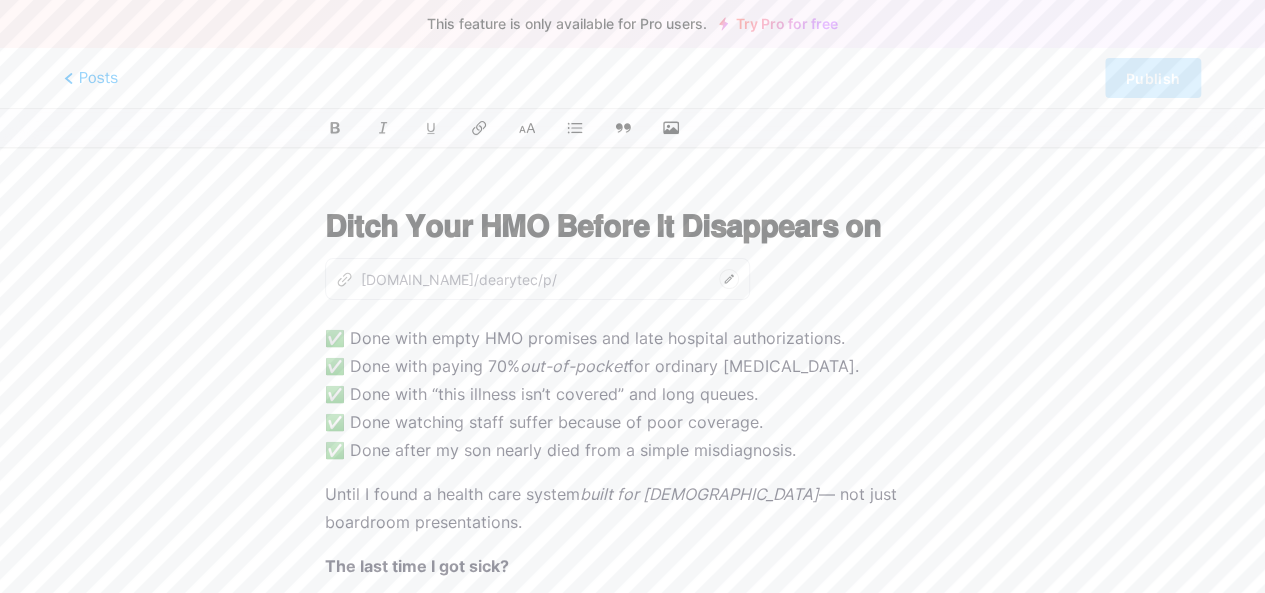 scroll, scrollTop: 0, scrollLeft: 0, axis: both 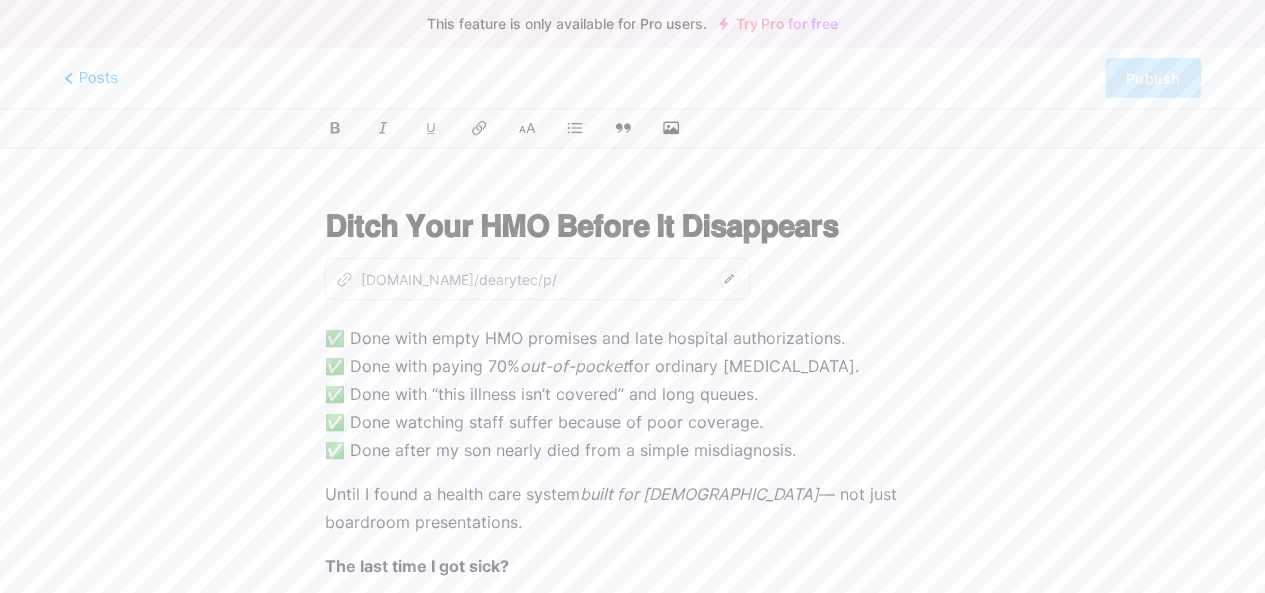 type on "𝗗𝗶𝘁𝗰𝗵 𝗬𝗼𝘂𝗿 𝗛𝗠𝗢 𝗕𝗲𝗳𝗼𝗿𝗲 𝗜𝘁 𝗗𝗶𝘀𝗮𝗽𝗽𝗲𝗮𝗿𝘀" 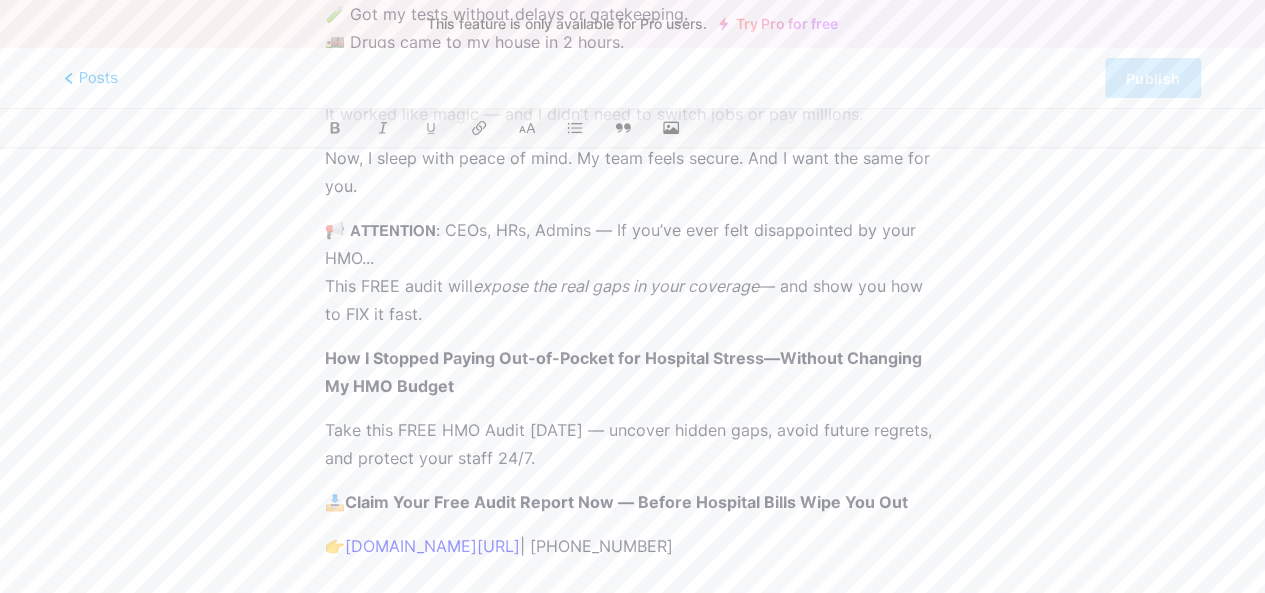 scroll, scrollTop: 670, scrollLeft: 0, axis: vertical 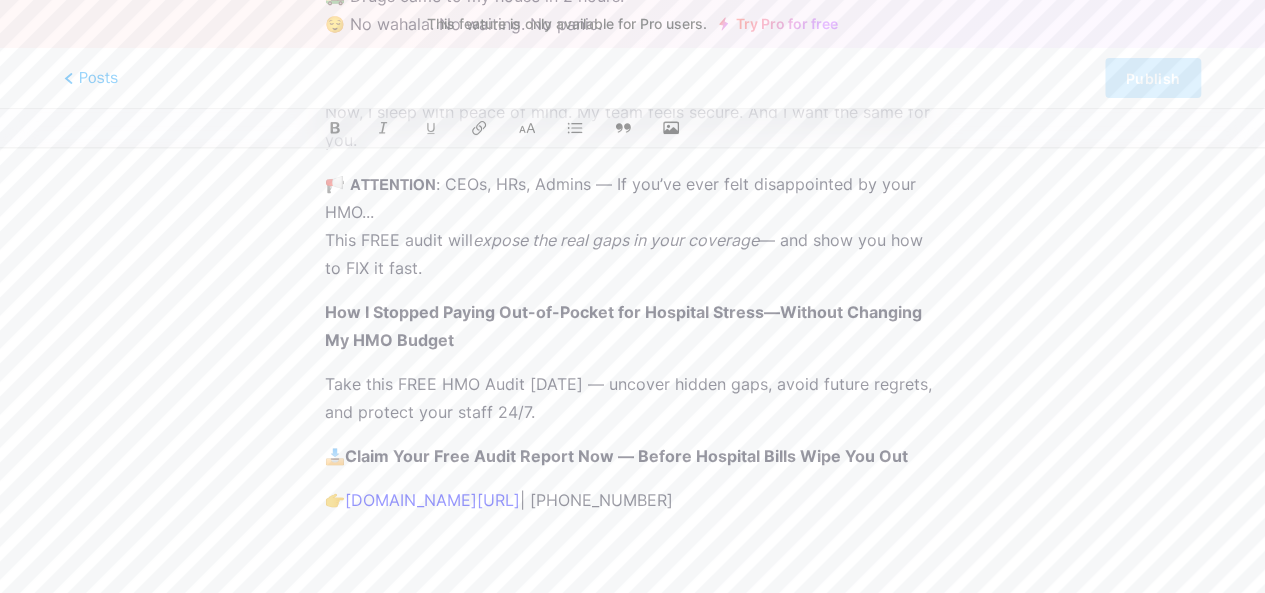 click on "www.clearlinehmo.com/hraudit" at bounding box center [432, 500] 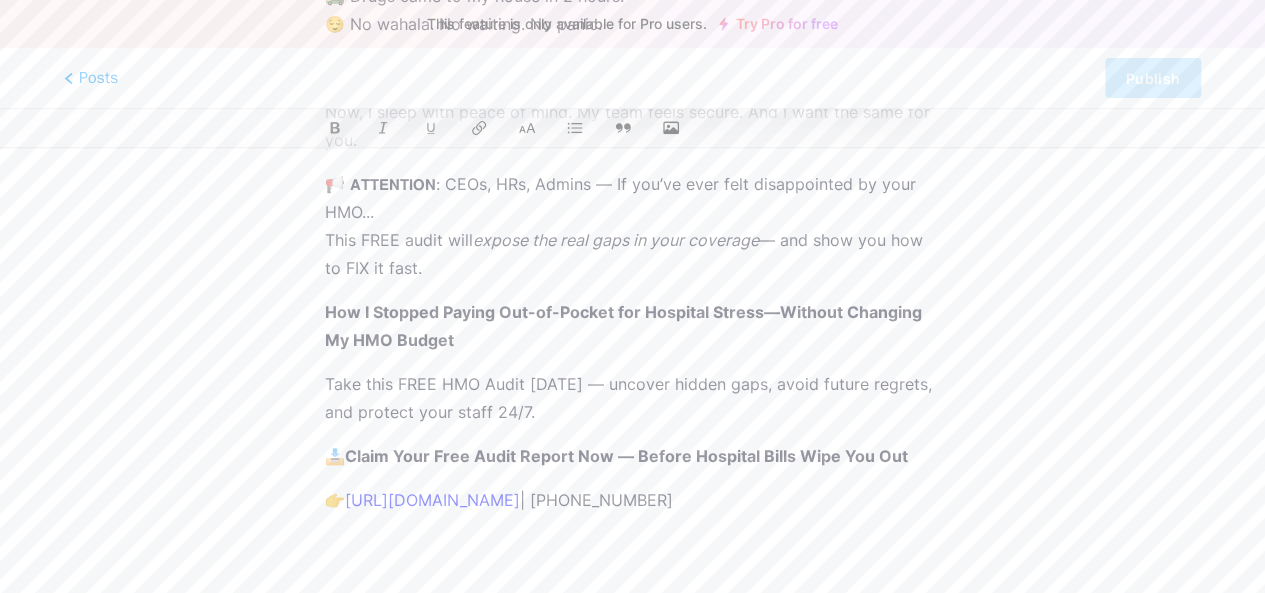 click on "Take this FREE HMO Audit today — uncover hidden gaps, avoid future regrets, and protect your staff 24/7." at bounding box center [632, 398] 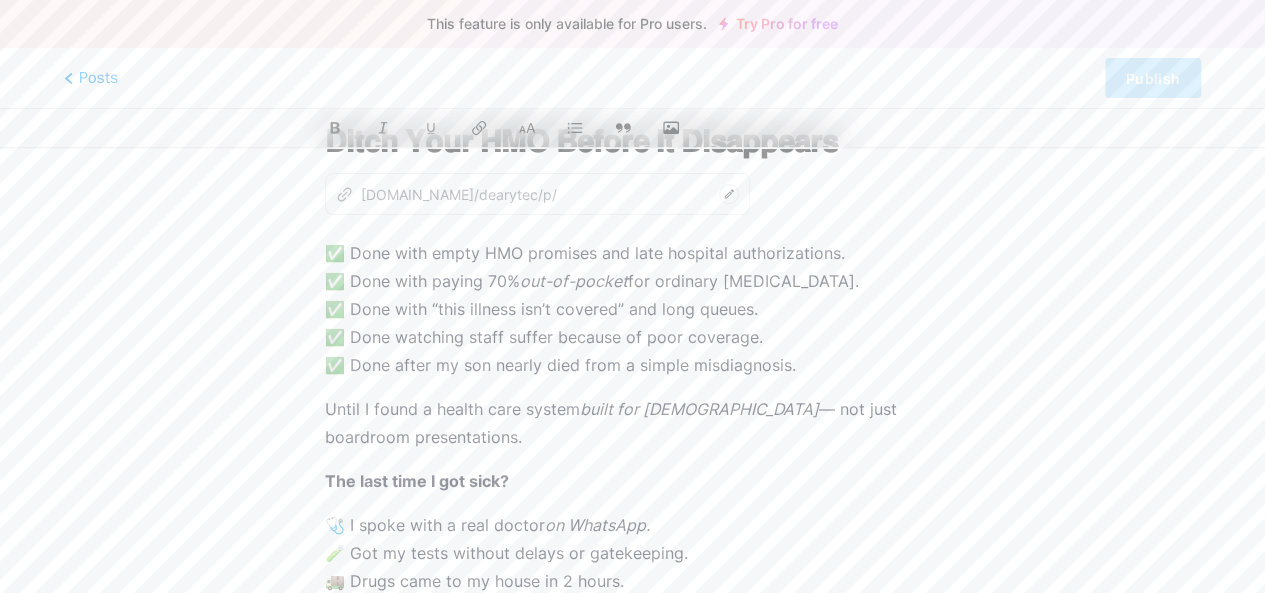 scroll, scrollTop: 0, scrollLeft: 0, axis: both 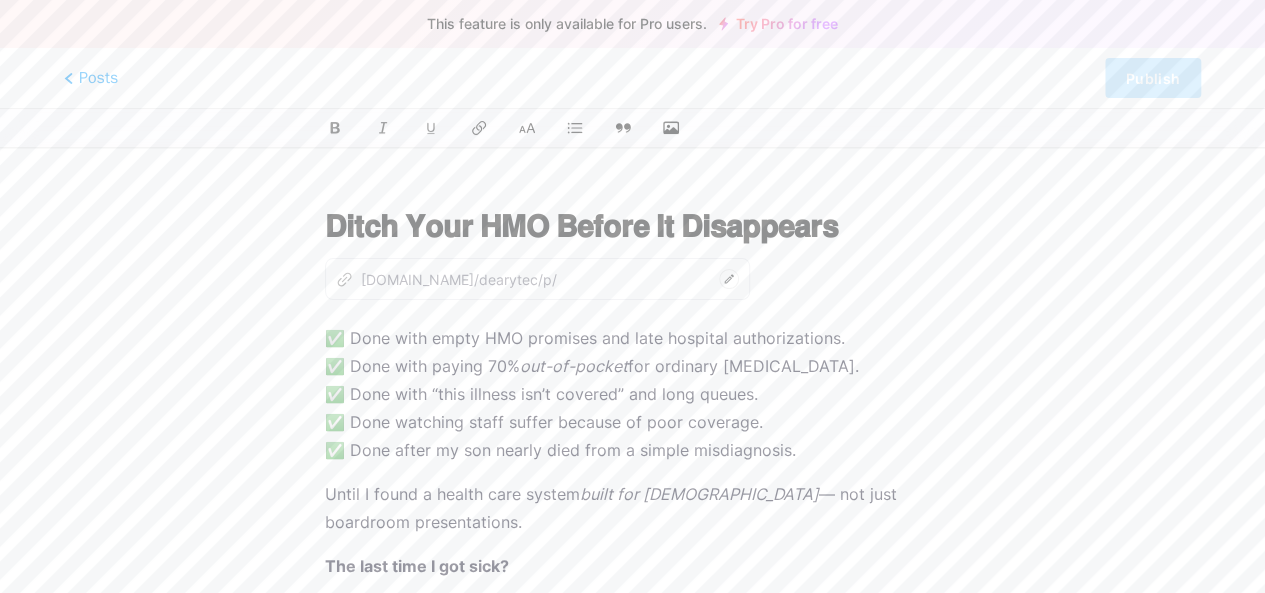 click on "✅ Done with empty HMO promises and late hospital authorizations. ✅ Done with paying 70%  out-of-pocket  for ordinary malaria. ✅ Done with “this illness isn’t covered” and long queues. ✅ Done watching staff suffer because of poor coverage. ✅ Done after my son nearly died from a simple misdiagnosis." at bounding box center (632, 394) 